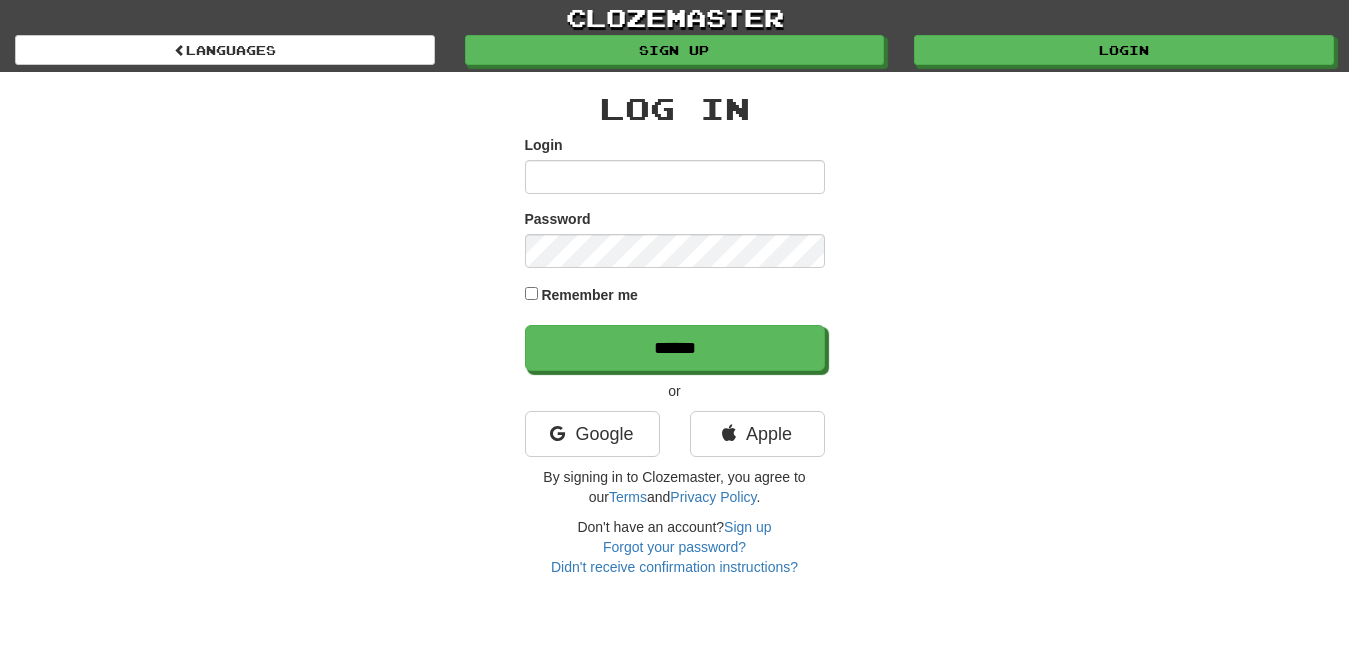 click on "Login" at bounding box center (1124, 50) 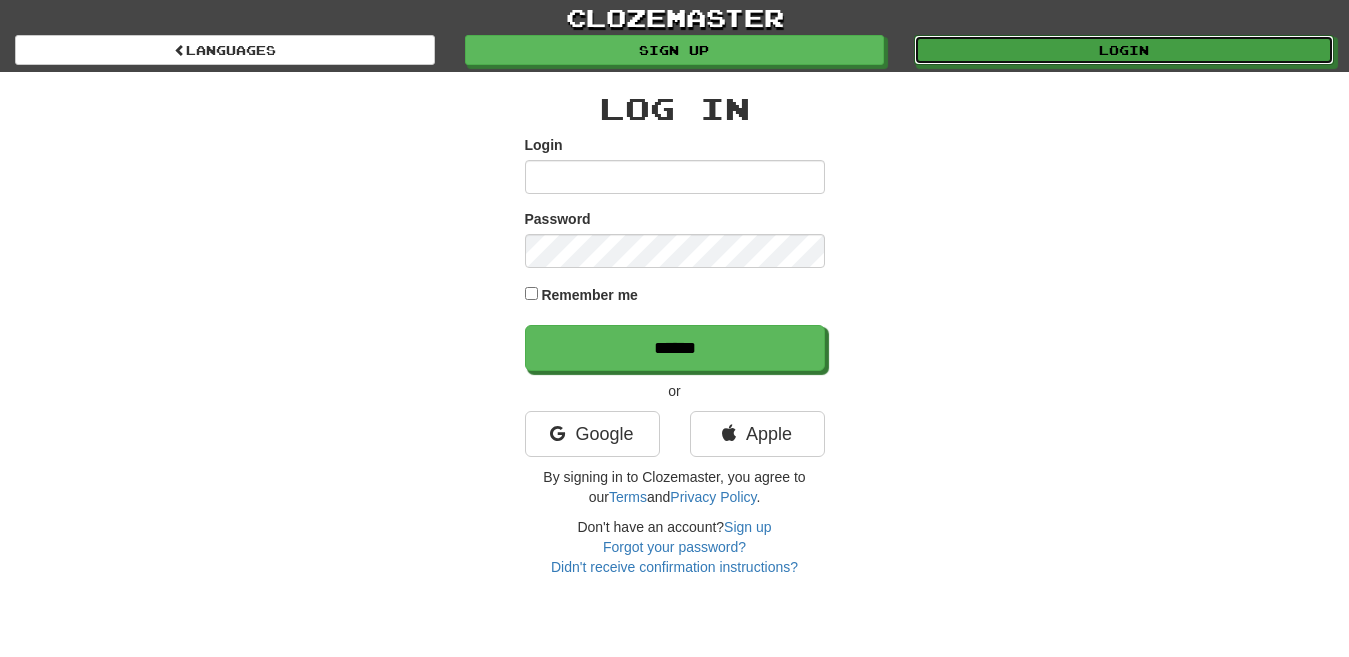 click on "Login" at bounding box center (1124, 50) 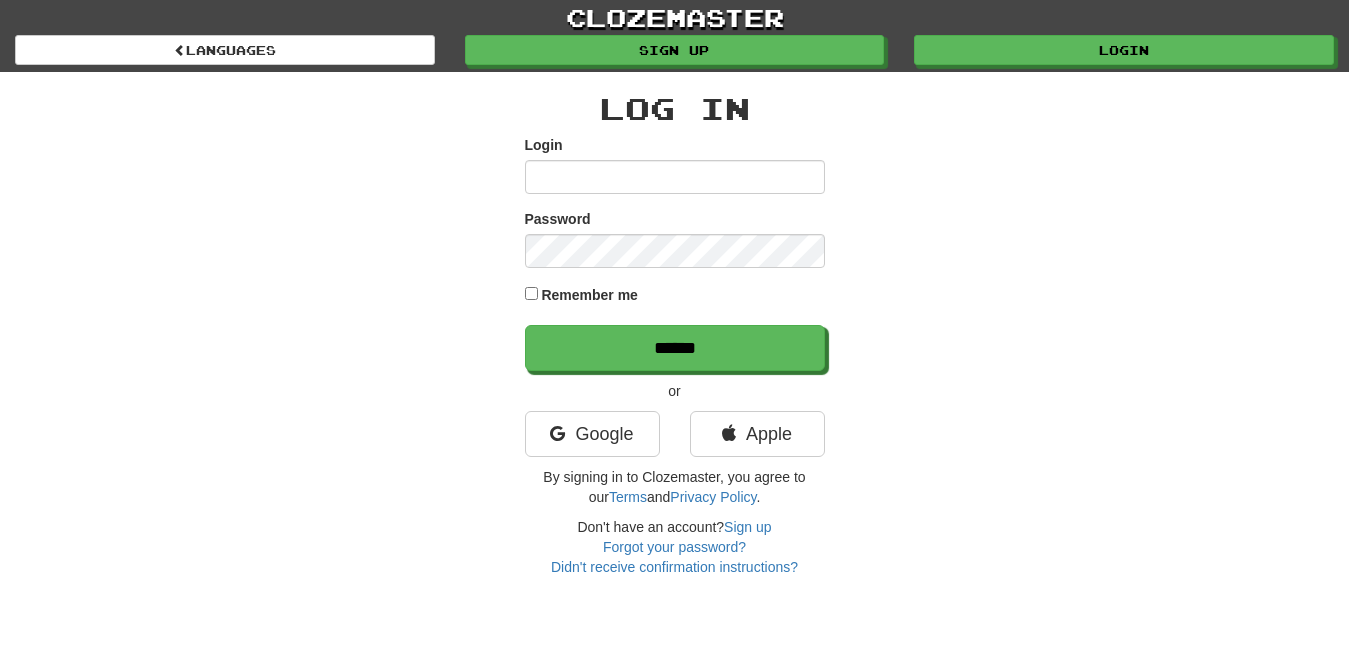 scroll, scrollTop: 0, scrollLeft: 0, axis: both 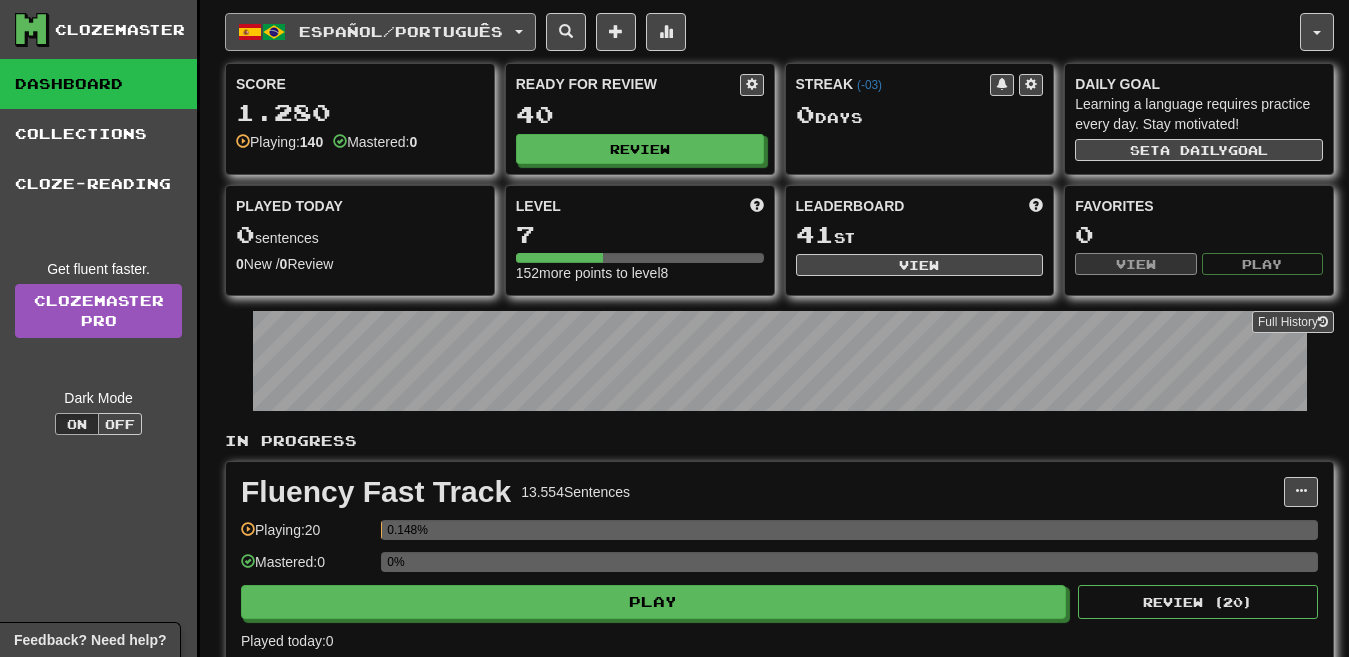 click on "Español  /  Português" at bounding box center (401, 31) 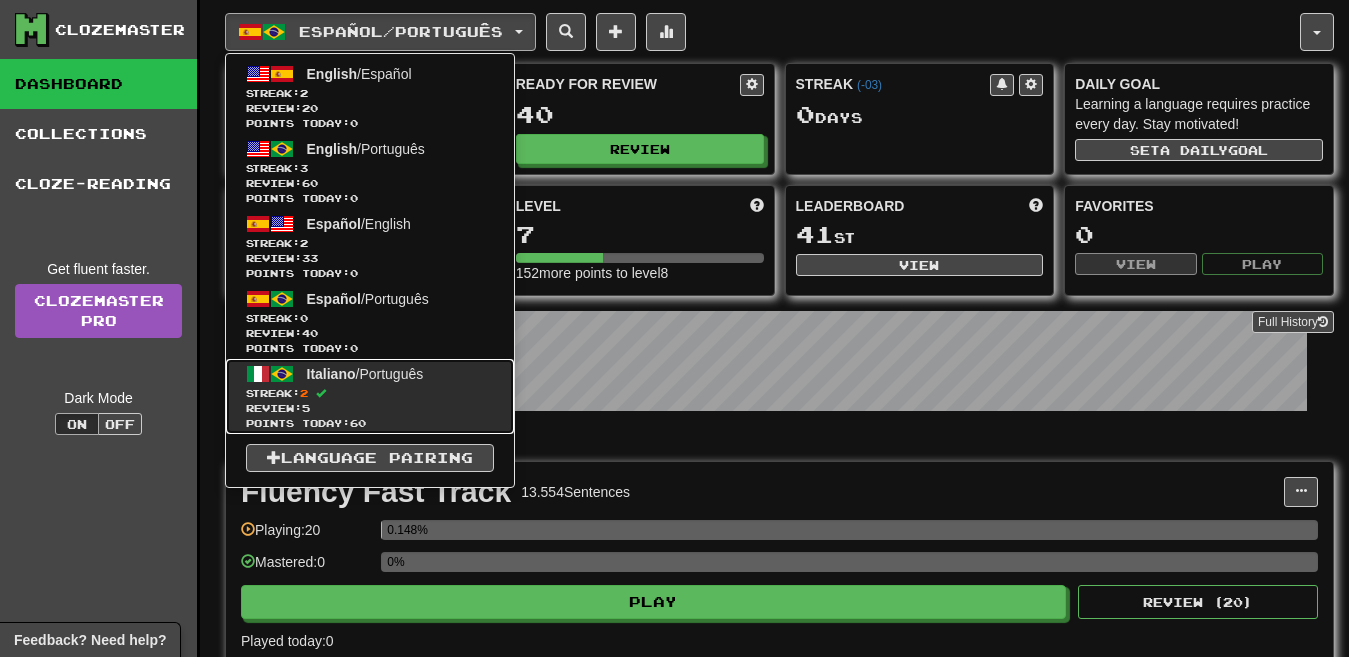 click on "2" at bounding box center [304, 393] 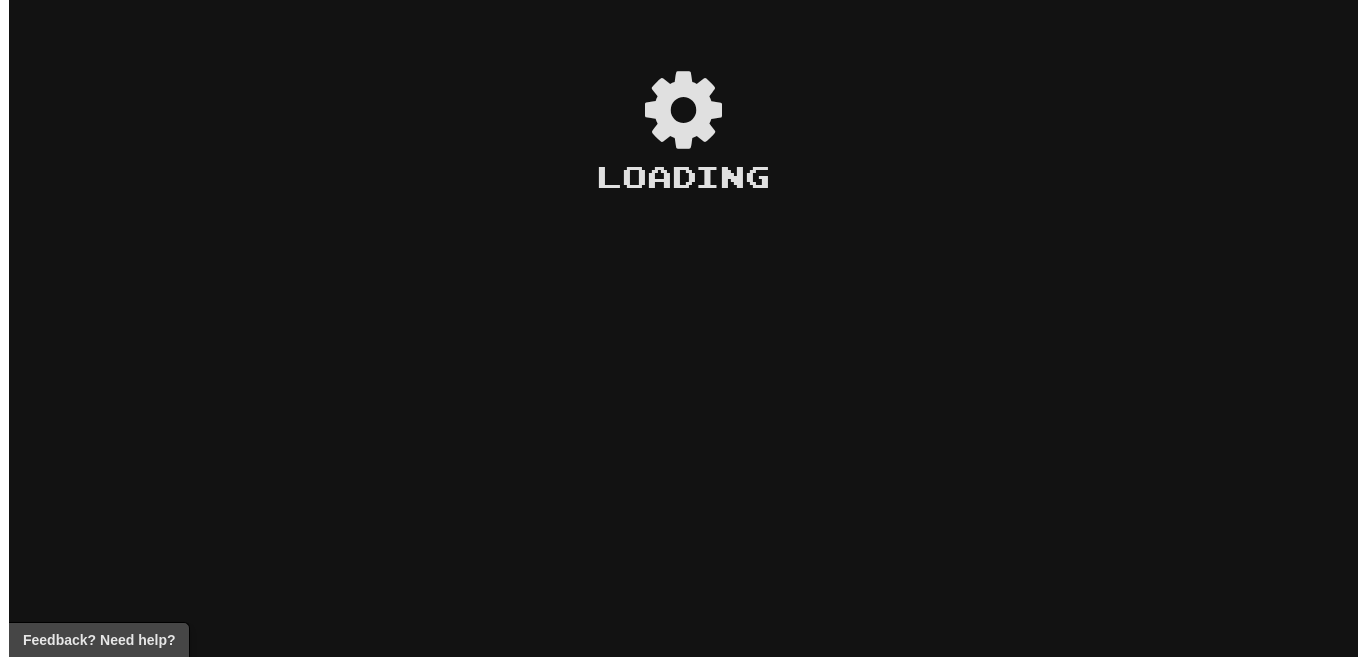scroll, scrollTop: 0, scrollLeft: 0, axis: both 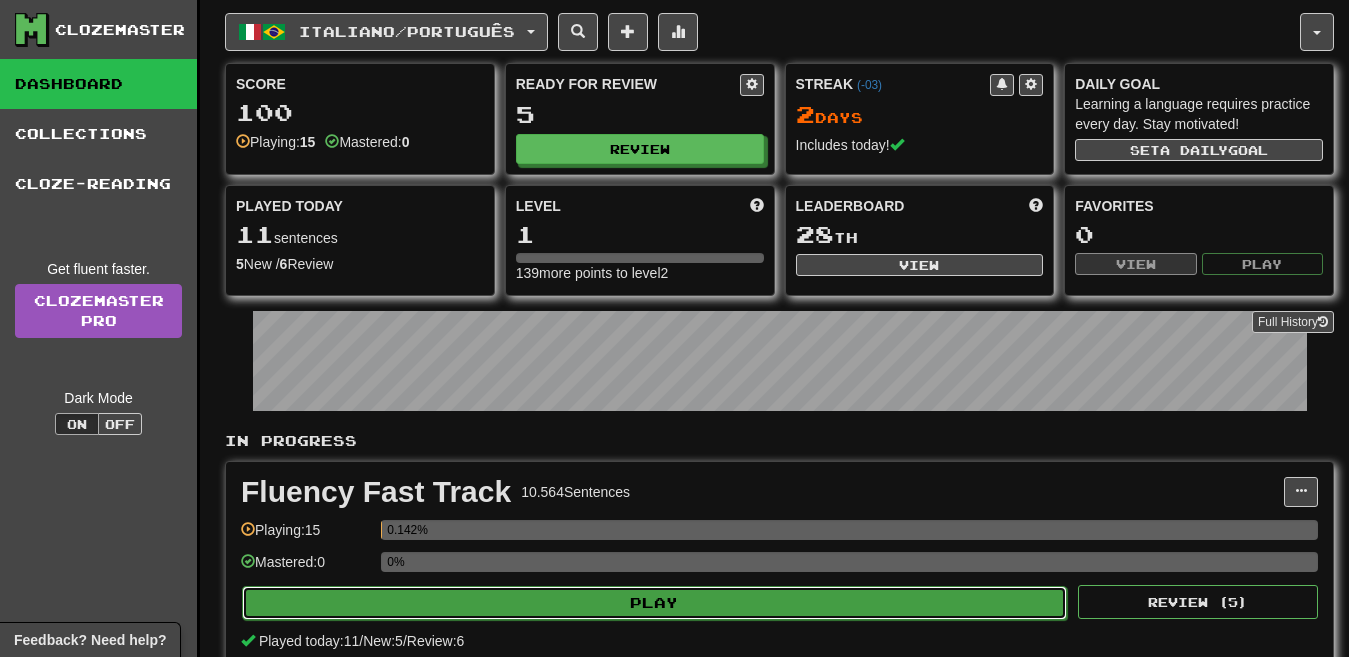 click on "Play" at bounding box center [654, 603] 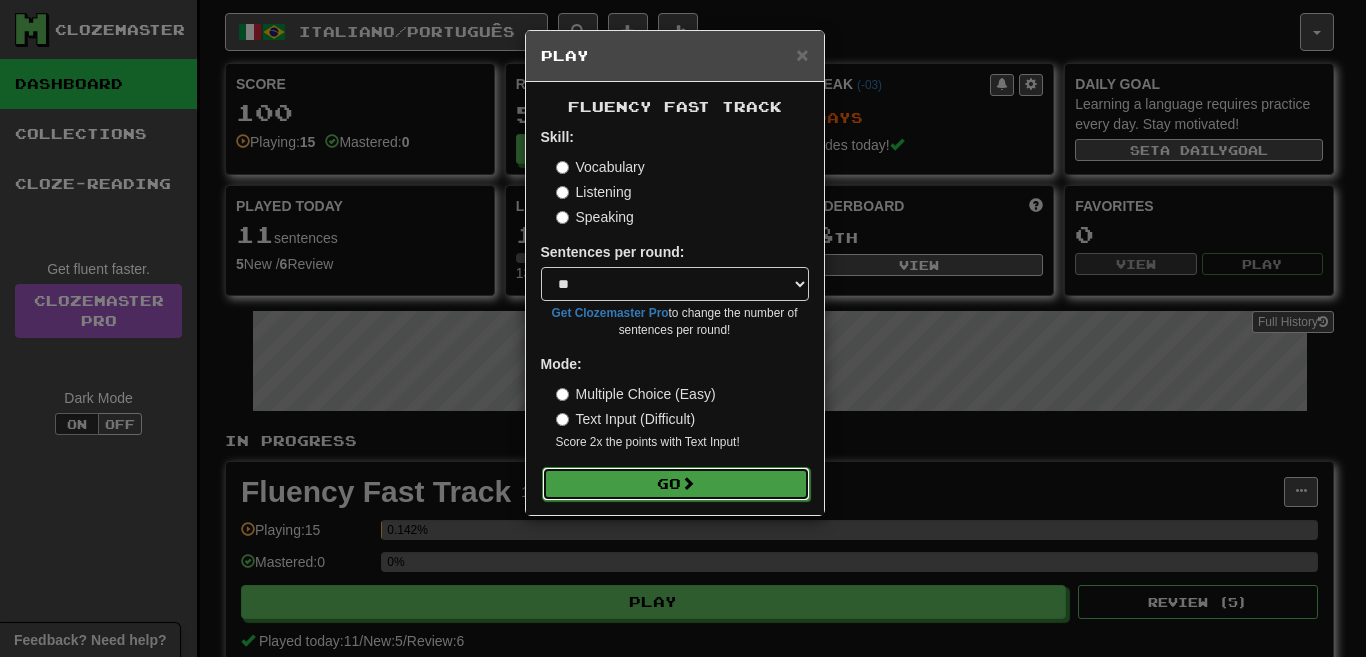 click on "Go" at bounding box center [676, 484] 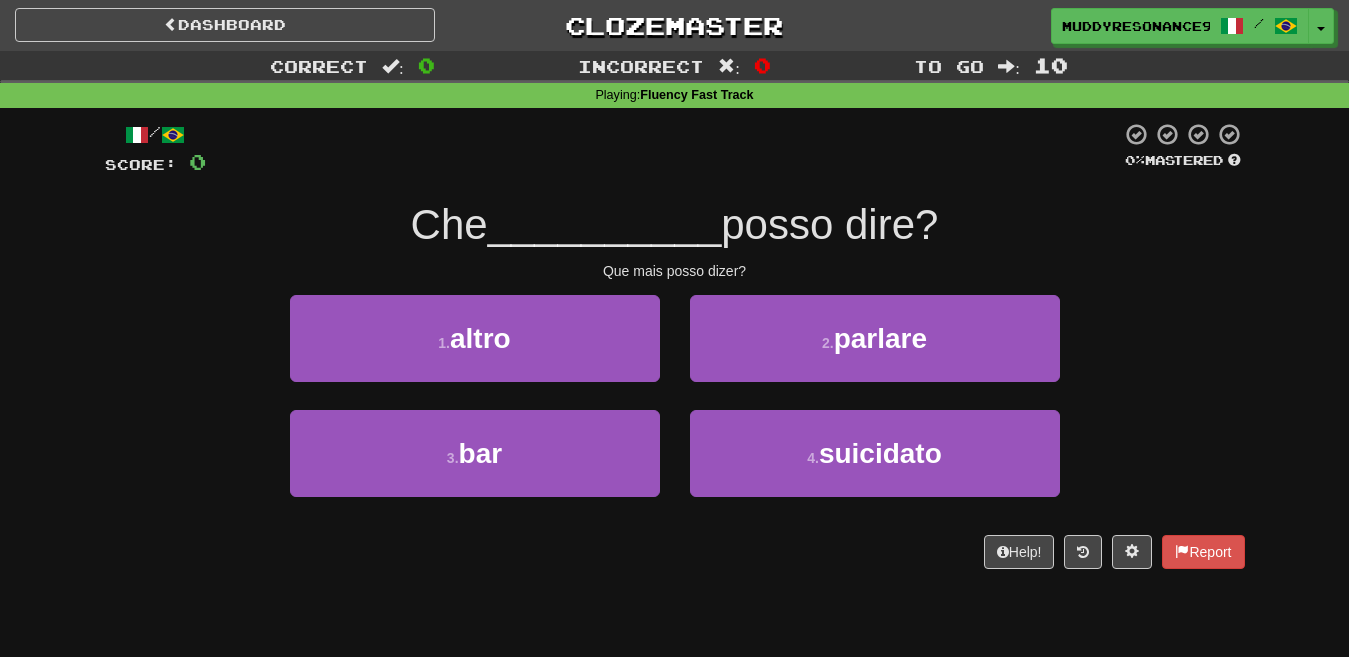 scroll, scrollTop: 0, scrollLeft: 0, axis: both 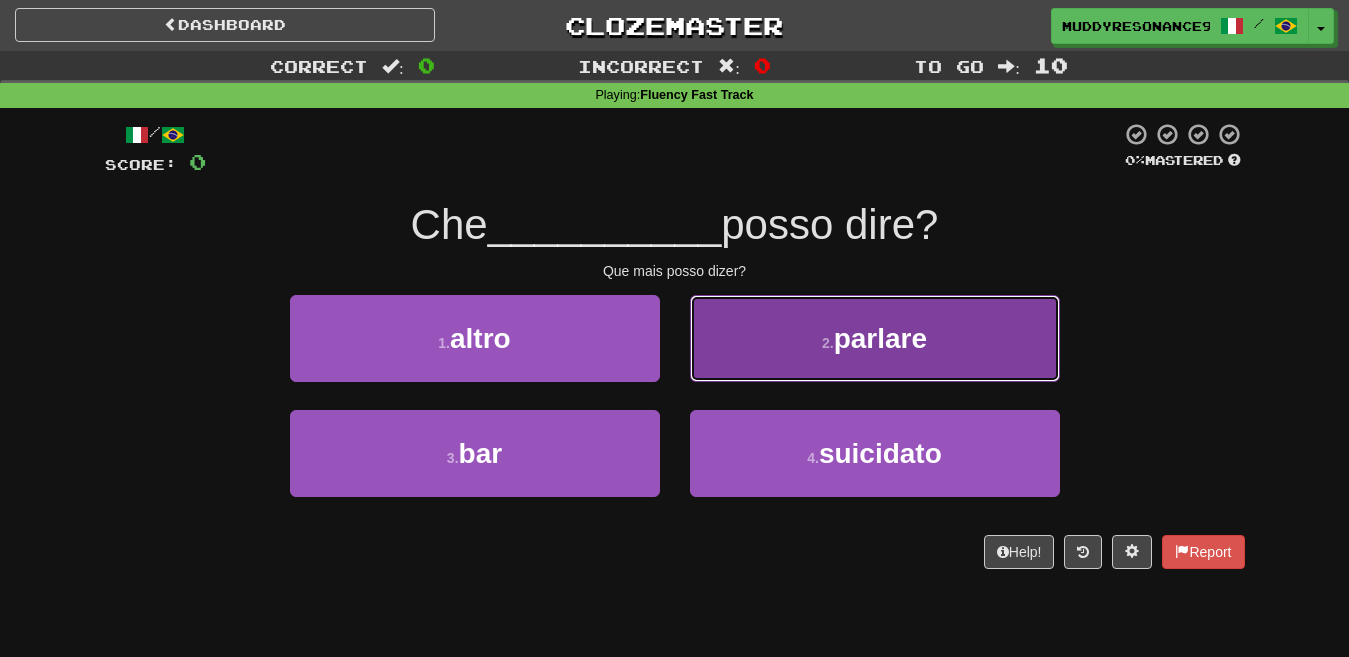 click on "2 . parlare" at bounding box center (875, 338) 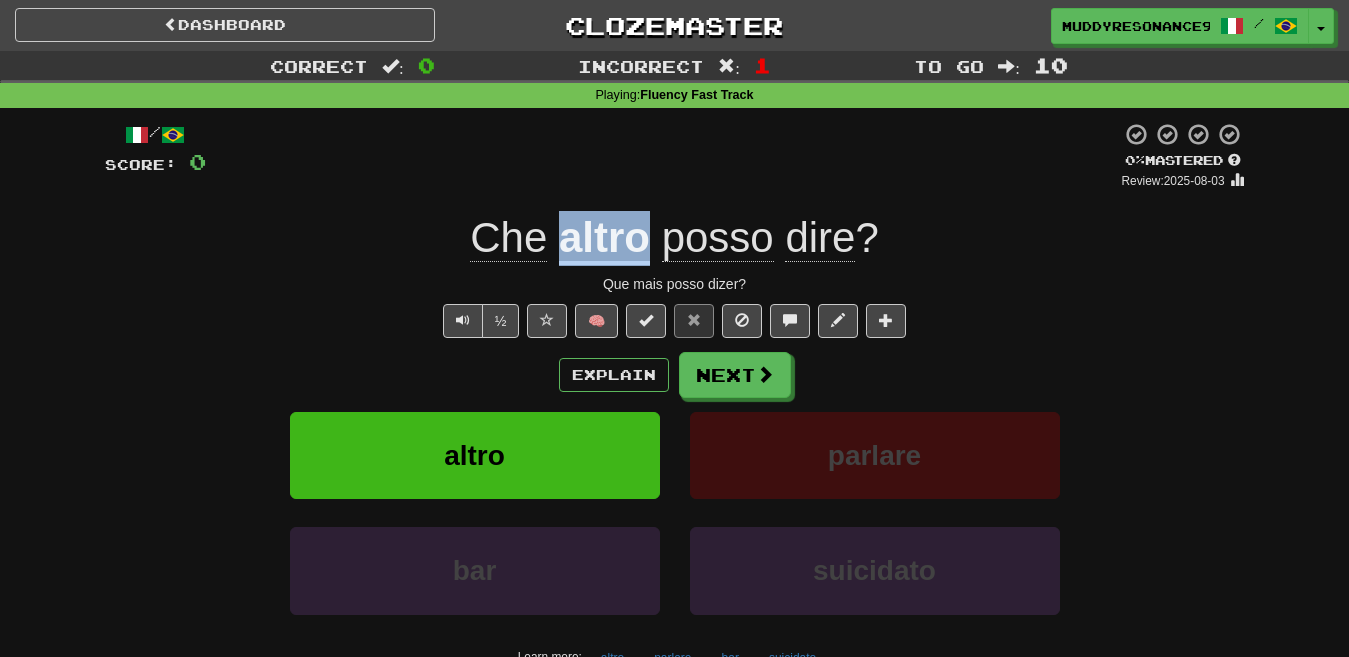 drag, startPoint x: 557, startPoint y: 249, endPoint x: 651, endPoint y: 245, distance: 94.08507 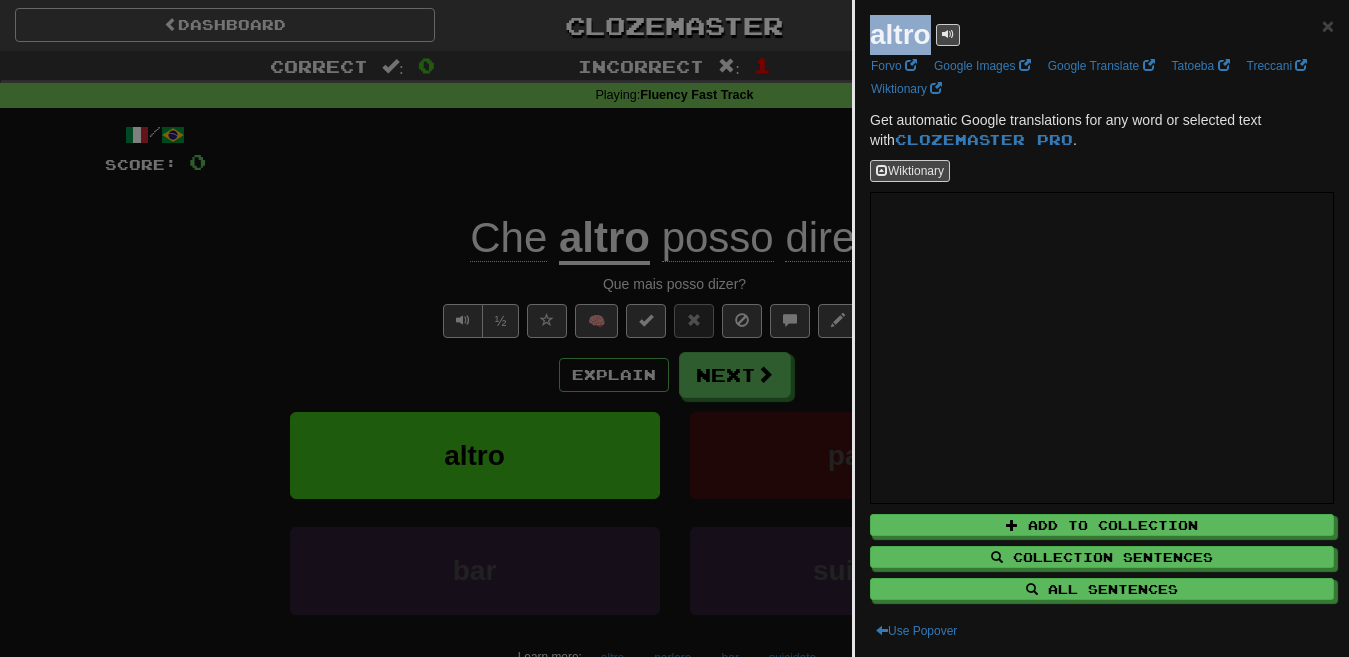 drag, startPoint x: 926, startPoint y: 36, endPoint x: 868, endPoint y: 36, distance: 58 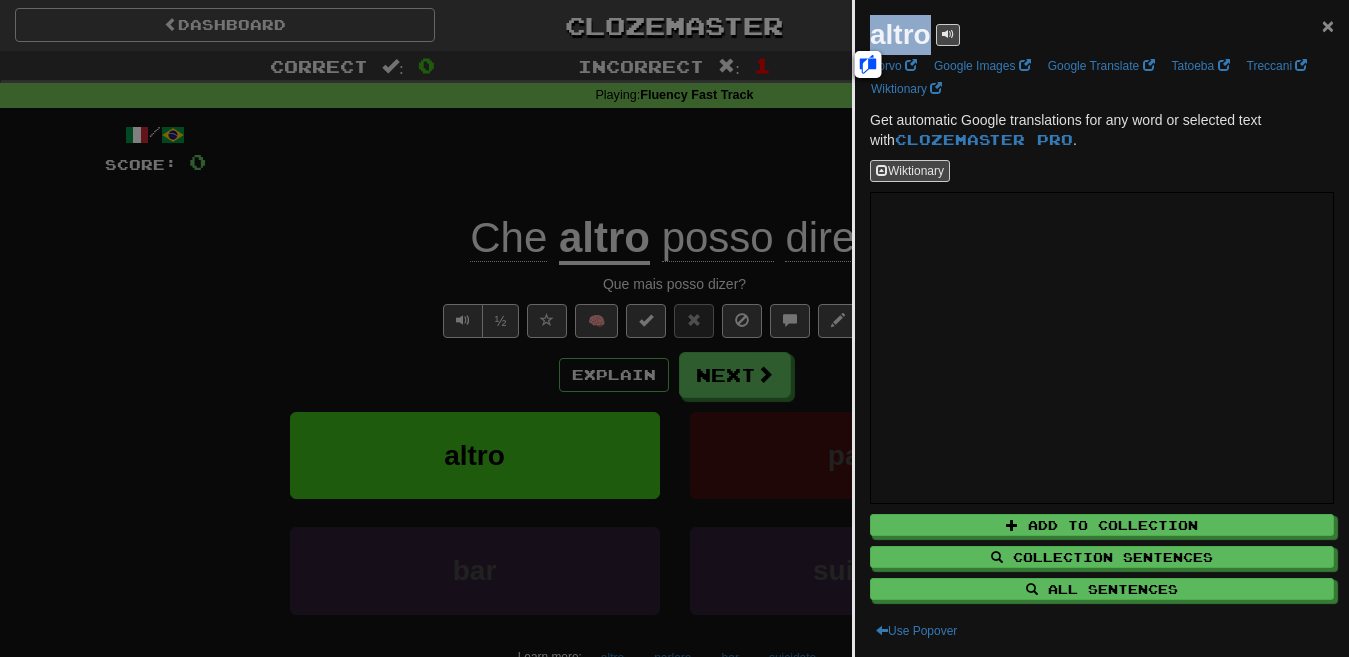 click on "×" at bounding box center [1328, 25] 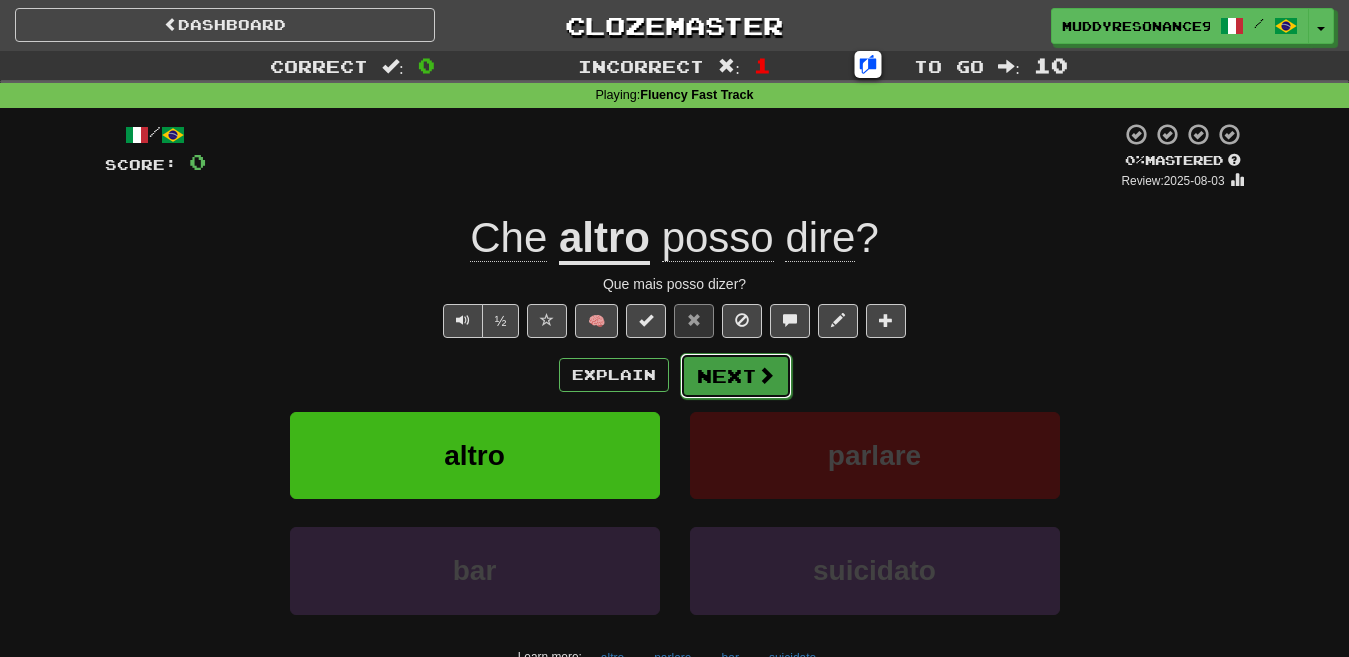 click on "Next" at bounding box center (736, 376) 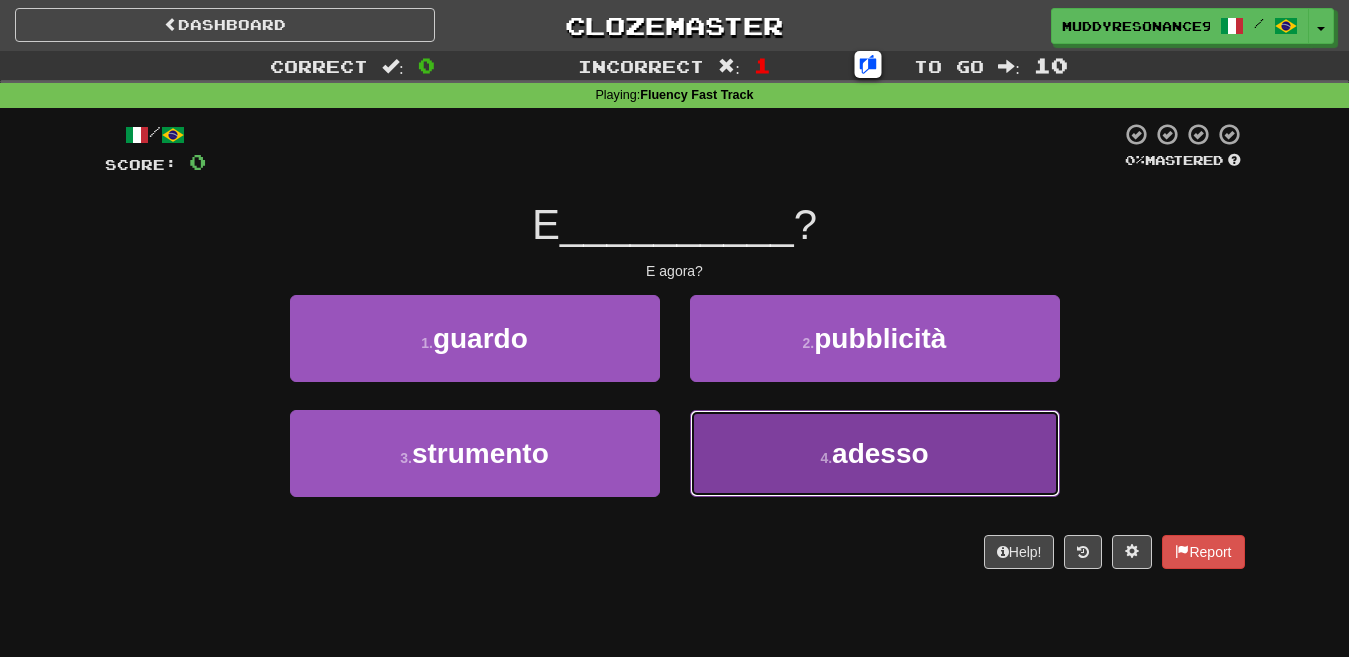 click on "adesso" at bounding box center [880, 453] 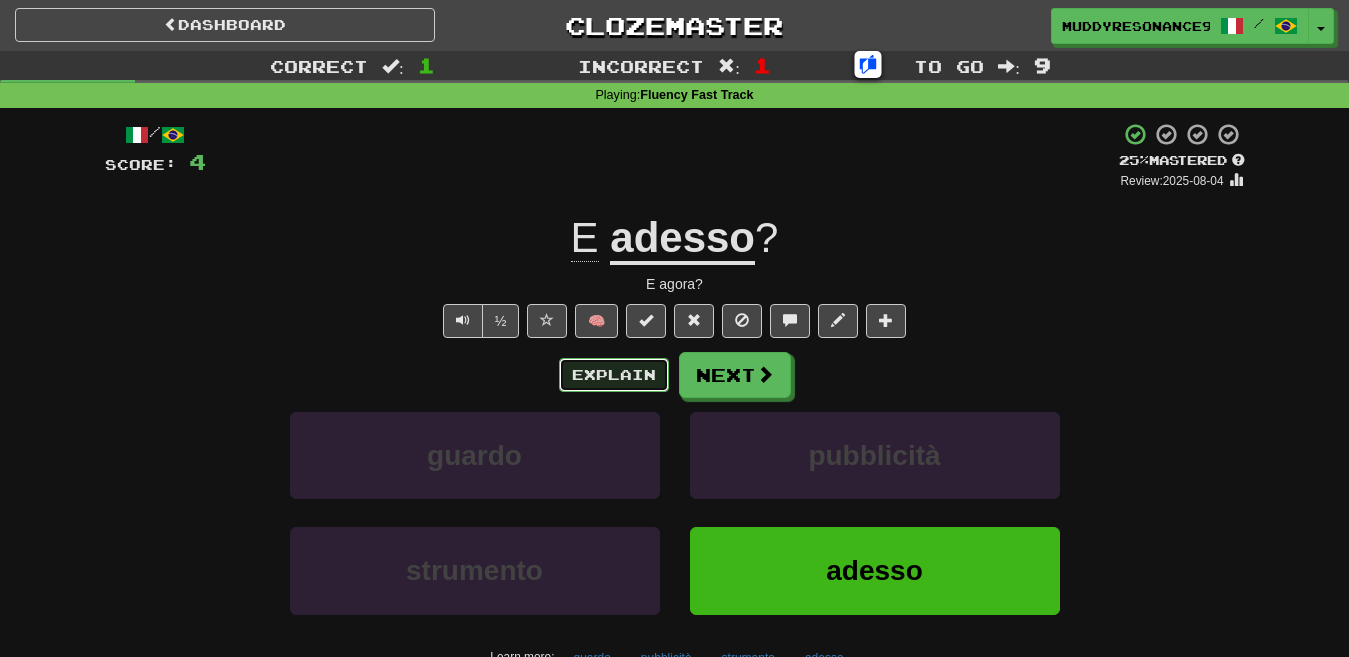 click on "Explain" at bounding box center [614, 375] 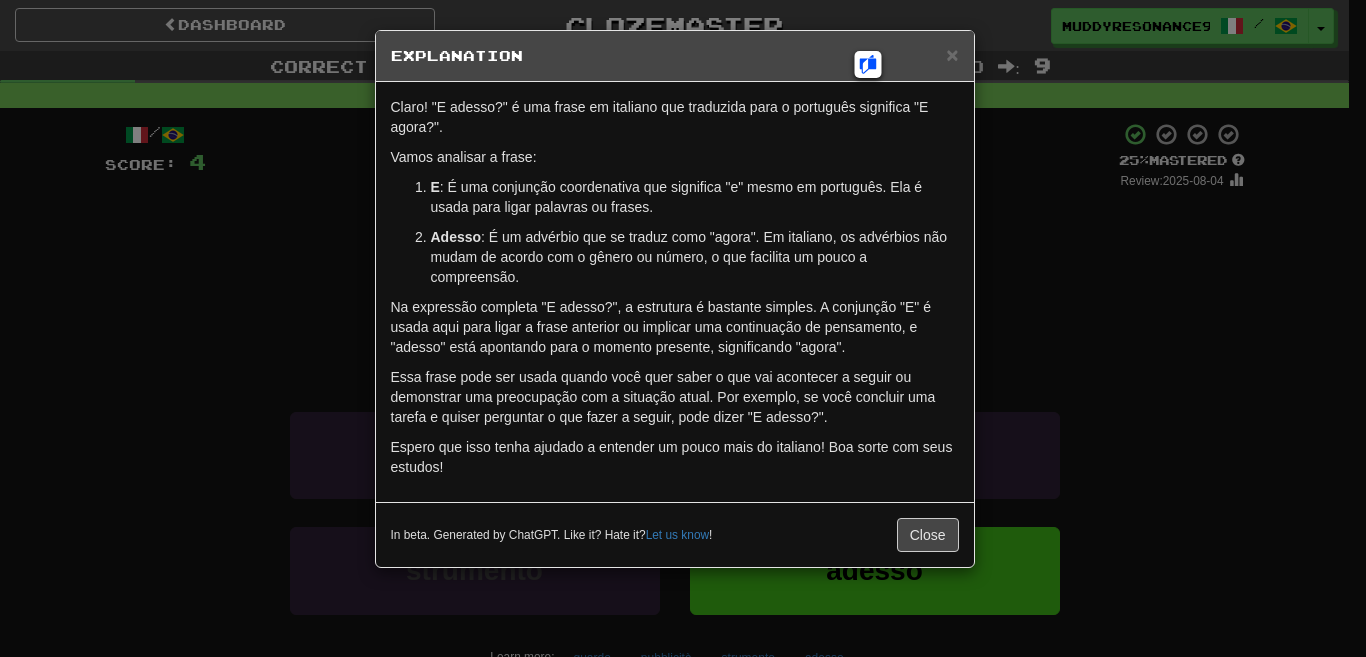 click on "× Explanation Claro! "E adesso?" é uma frase em italiano que traduzida para o português significa "E agora?".
Vamos analisar a frase:
E : É uma conjunção coordenativa que significa "e" mesmo em português. Ela é usada para ligar palavras ou frases.
Adesso : É um advérbio que se traduz como "agora". Em italiano, os advérbios não mudam de acordo com o gênero ou número, o que facilita um pouco a compreensão.
Na expressão completa "E adesso?", a estrutura é bastante simples. A conjunção "E" é usada aqui para ligar a frase anterior ou implicar uma continuação de pensamento, e "adesso" está apontando para o momento presente, significando "agora".
Essa frase pode ser usada quando você quer saber o que vai acontecer a seguir ou demonstrar uma preocupação com a situação atual. Por exemplo, se você concluir uma tarefa e quiser perguntar o que fazer a seguir, pode dizer "E adesso?".
In beta. Generated by ChatGPT. Like it? Hate it? Let us know ! Close" at bounding box center (683, 328) 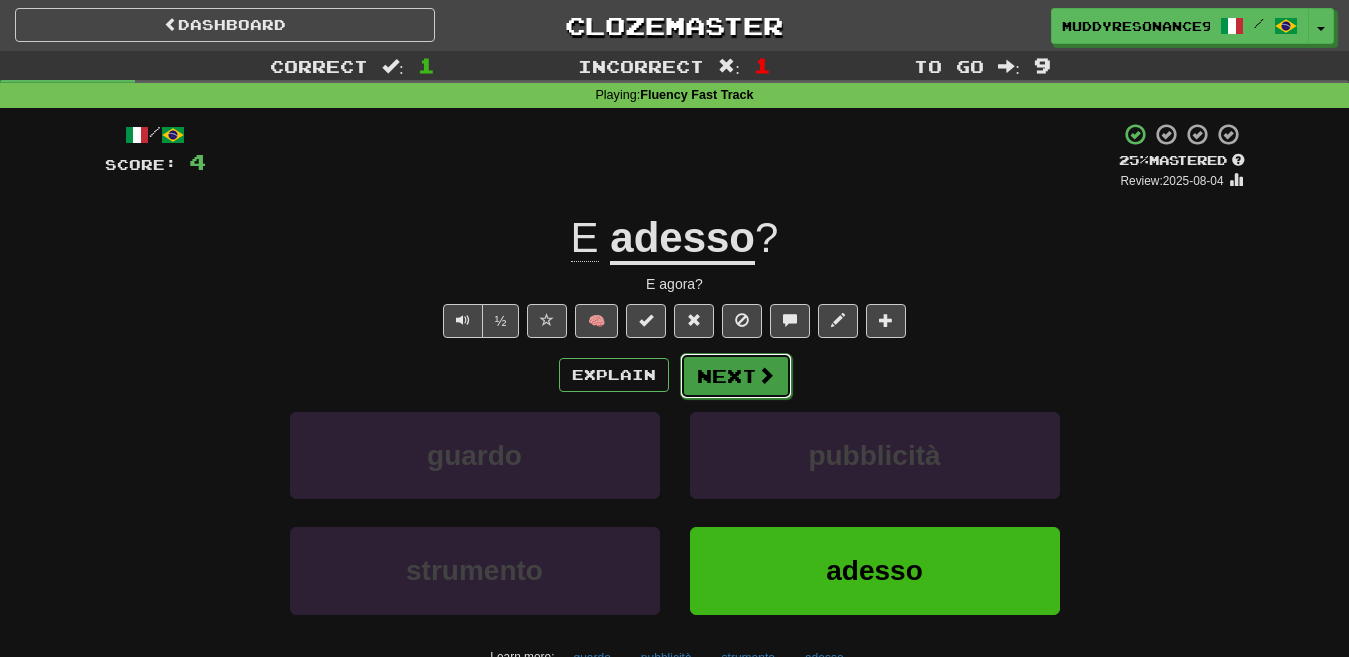 click at bounding box center [766, 375] 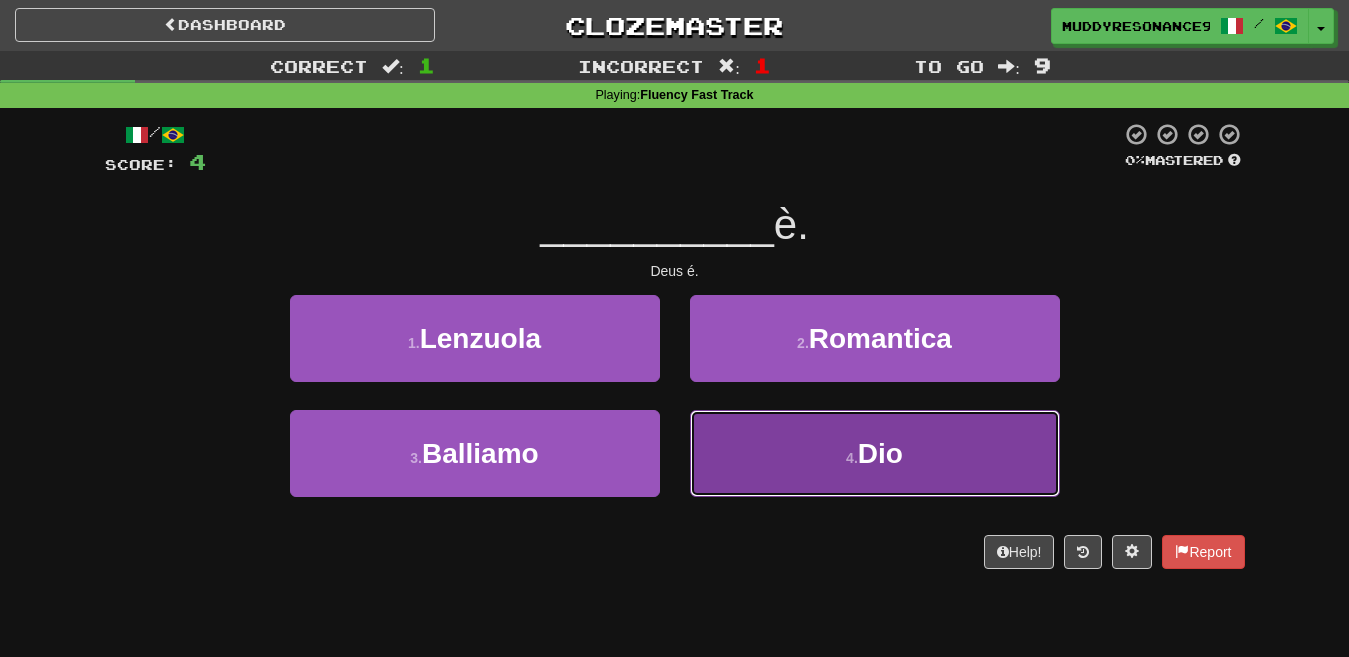 click on "4 . Dio" at bounding box center (875, 453) 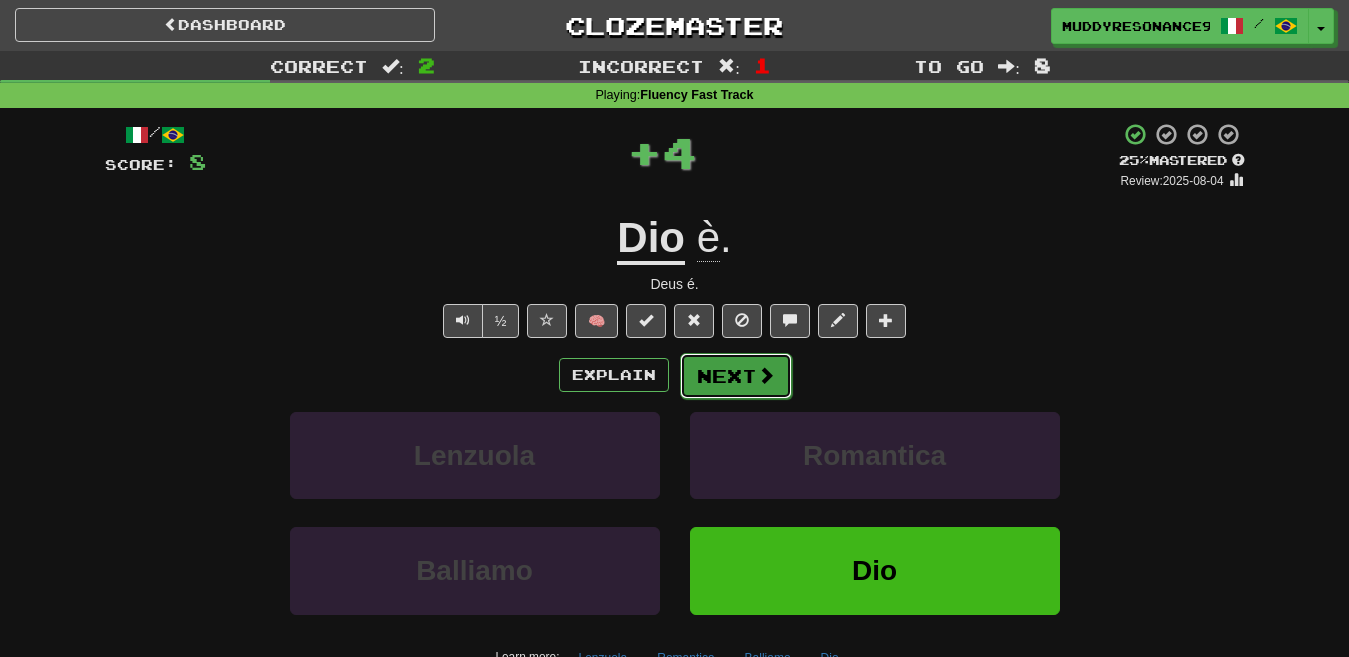click on "Next" at bounding box center (736, 376) 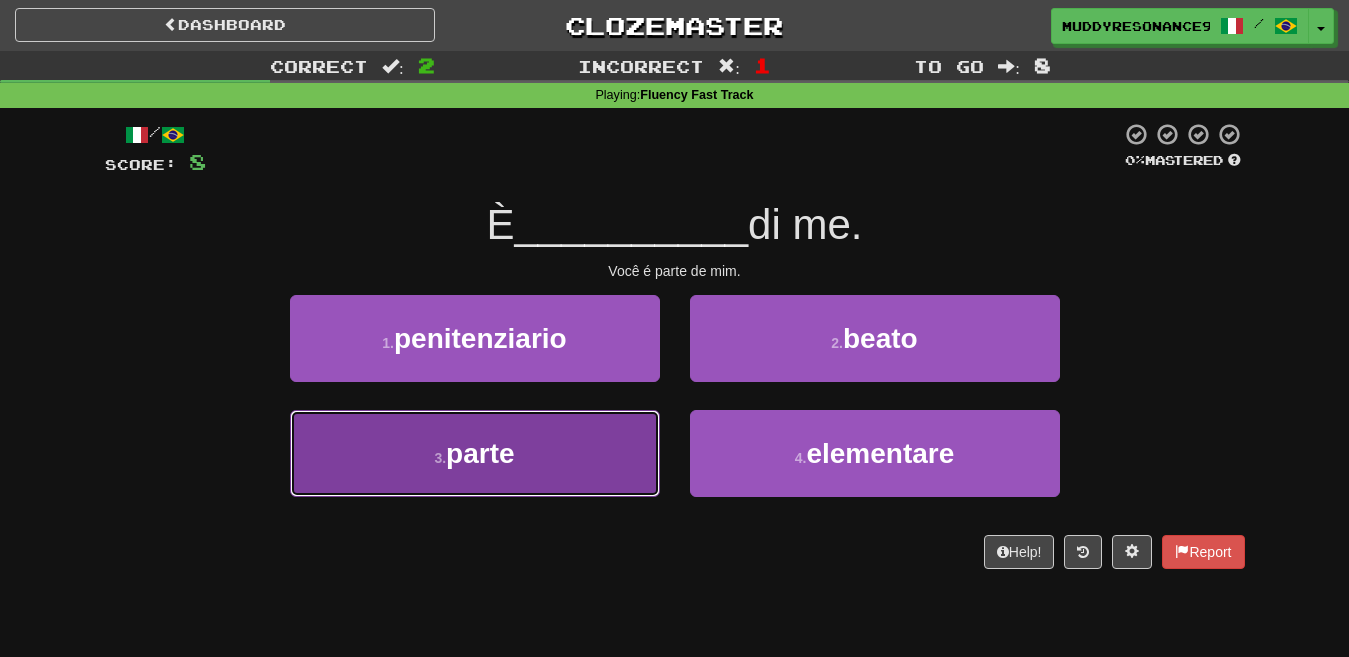 click on "3 .  parte" at bounding box center [475, 453] 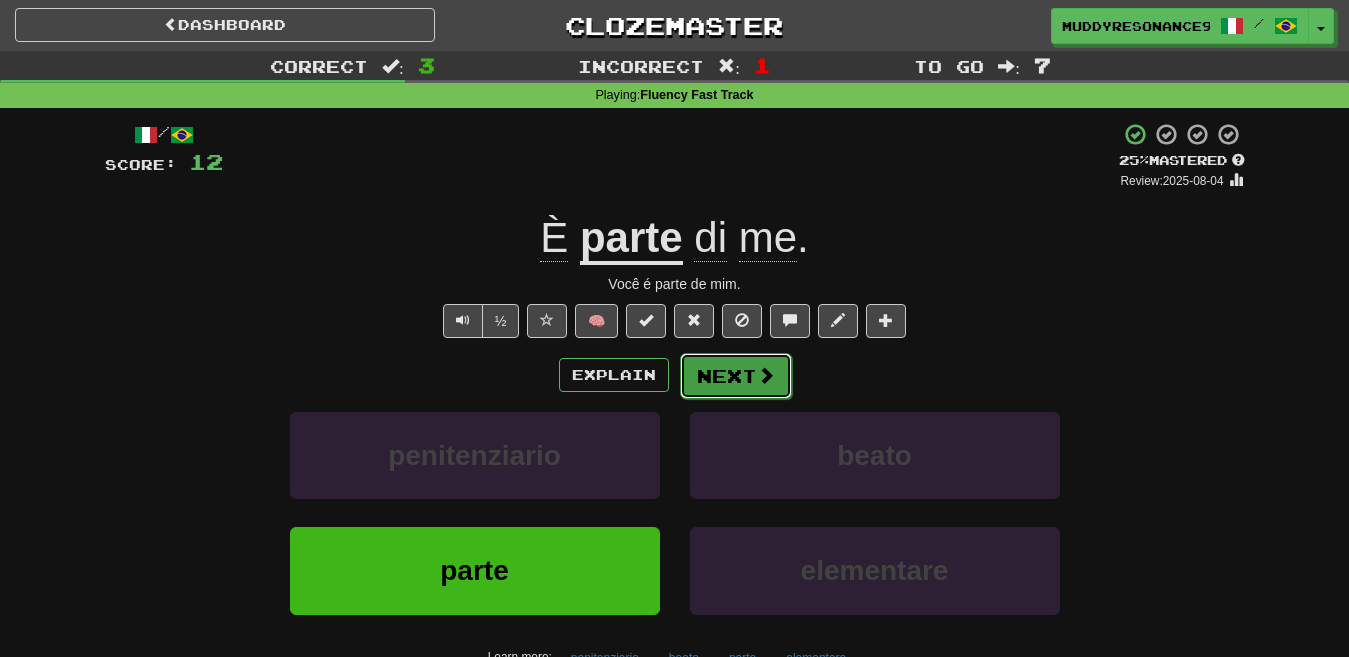 click on "Next" at bounding box center [736, 376] 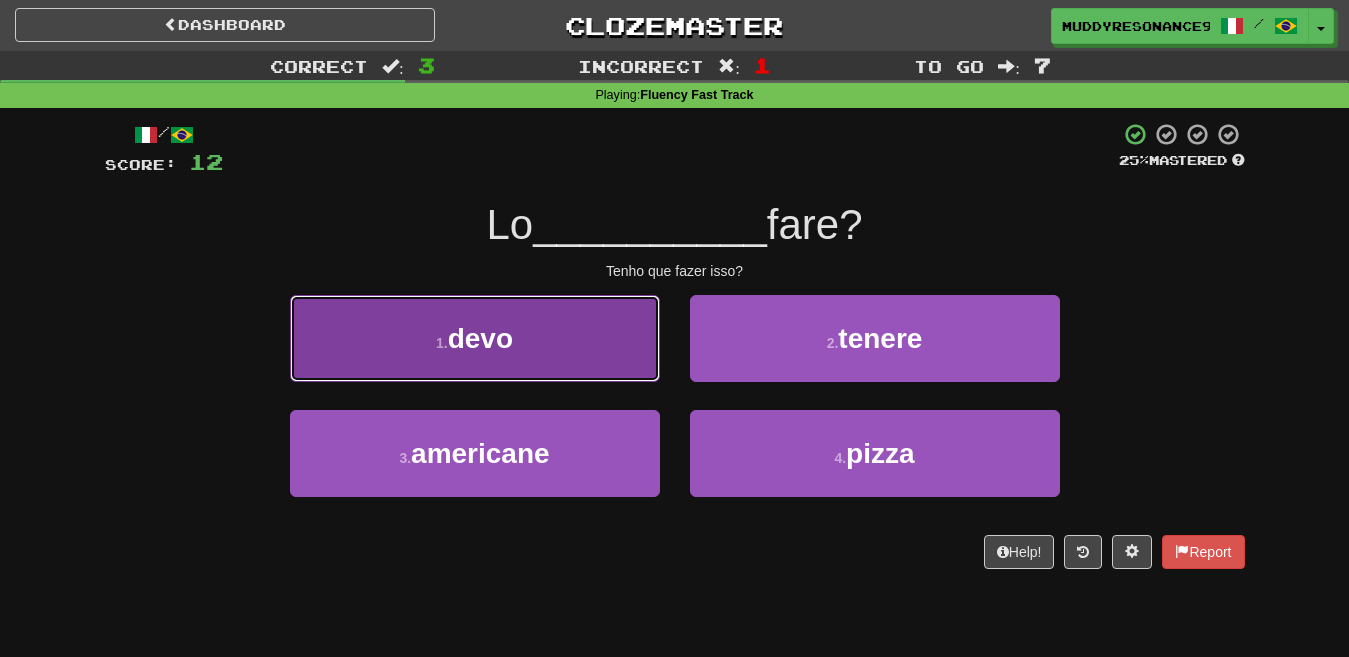 click on "1 .  devo" at bounding box center [475, 338] 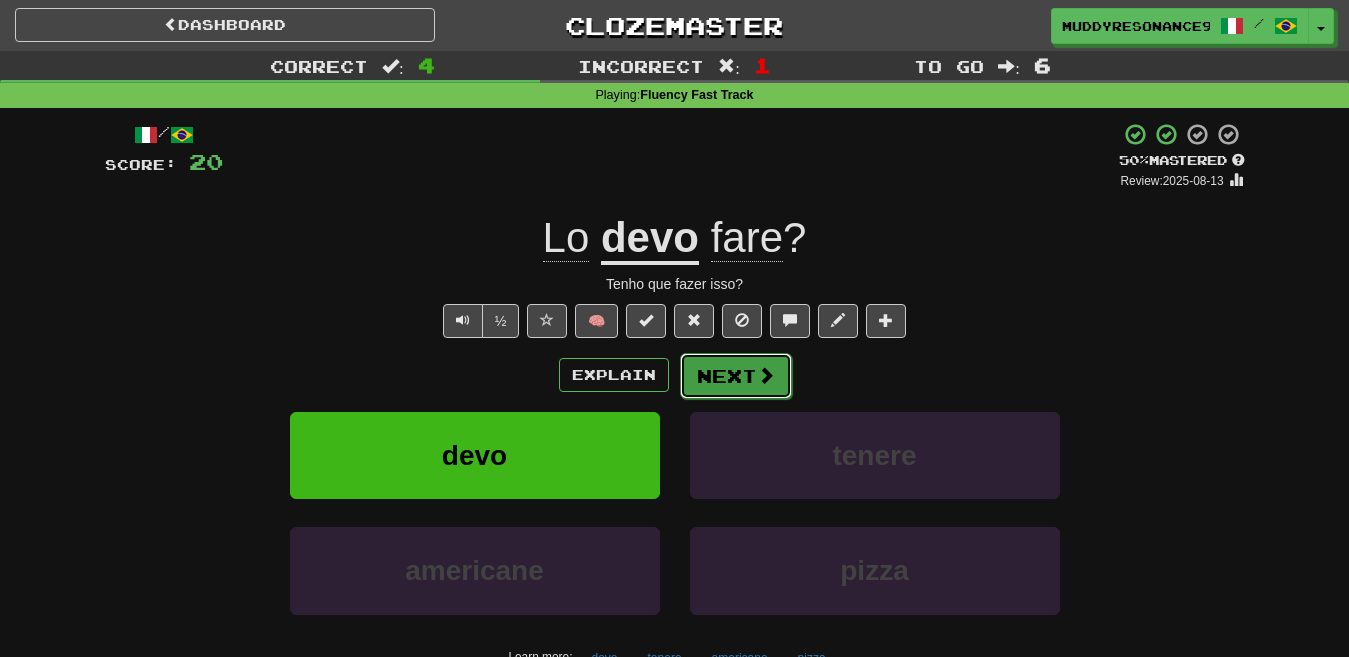 click on "Next" at bounding box center (736, 376) 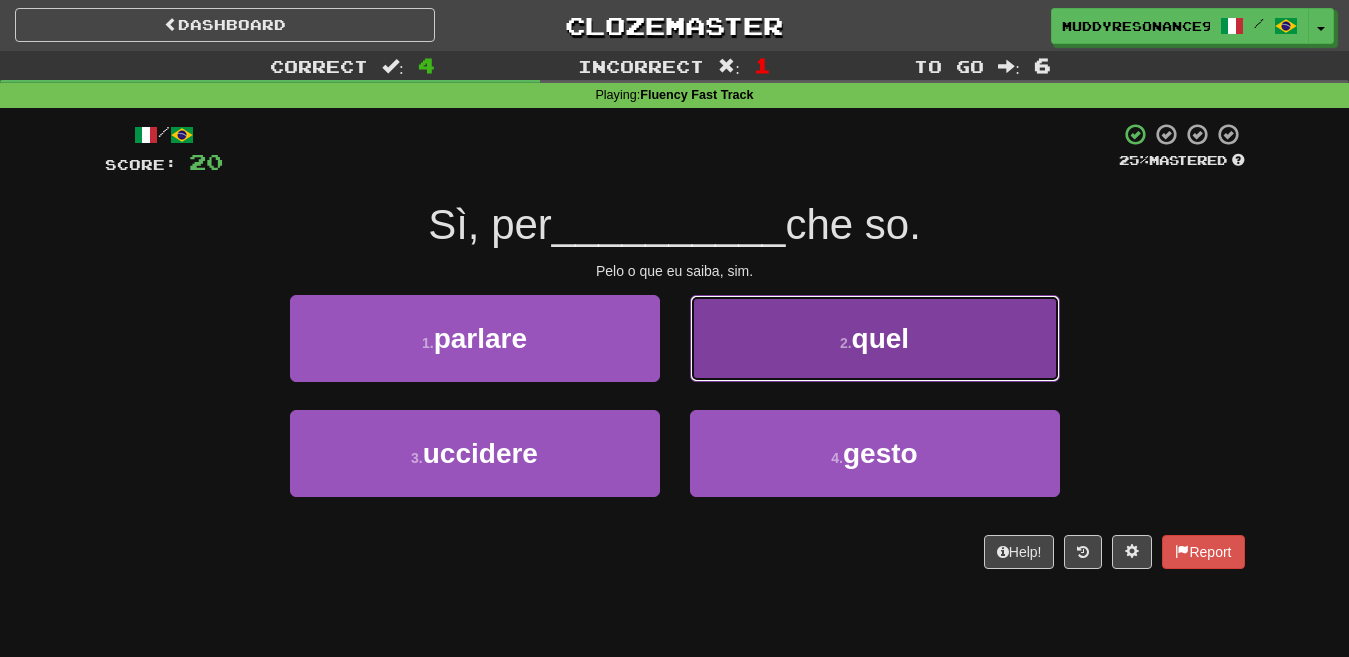 click on "2 .  quel" at bounding box center (875, 338) 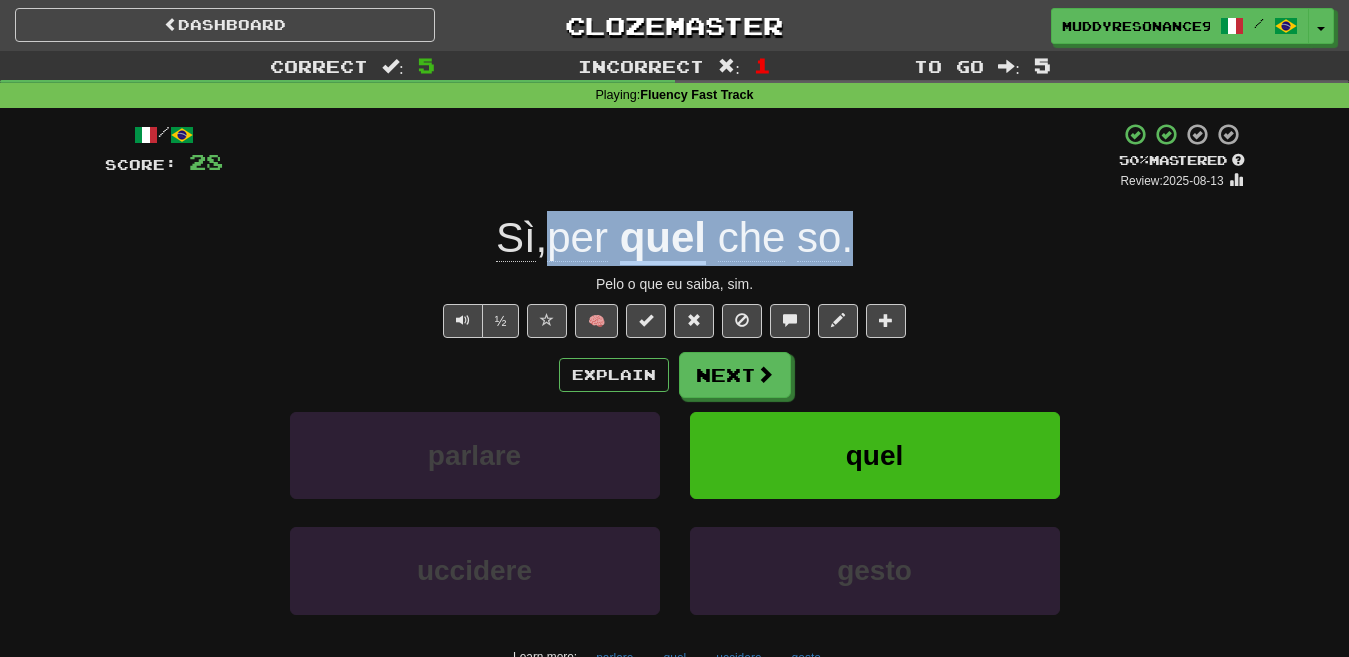 drag, startPoint x: 547, startPoint y: 243, endPoint x: 874, endPoint y: 236, distance: 327.07492 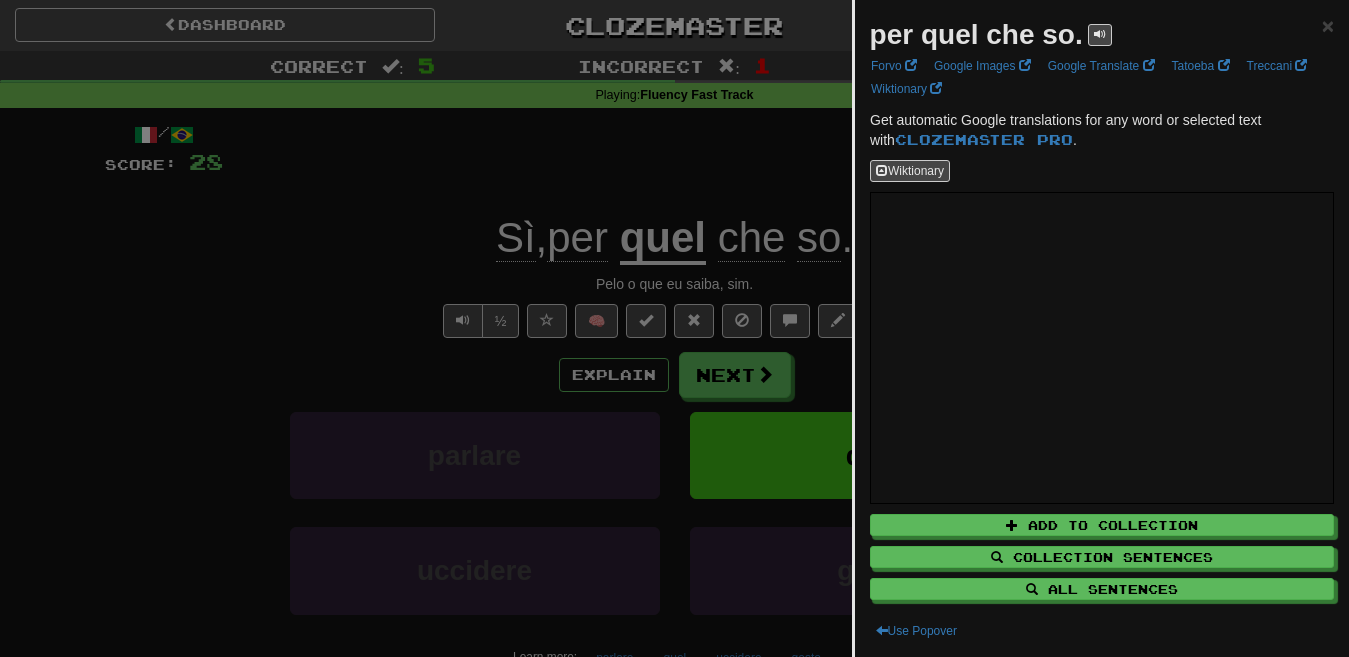 drag, startPoint x: 831, startPoint y: 228, endPoint x: 794, endPoint y: 174, distance: 65.459915 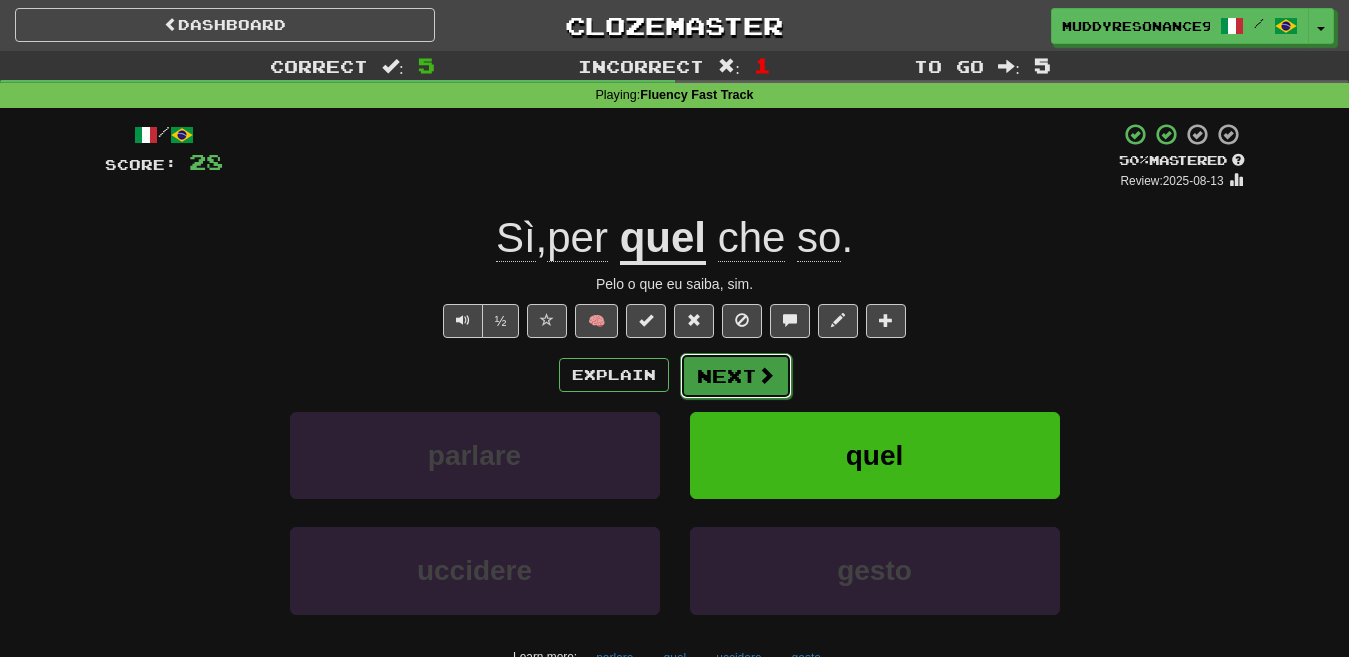 click at bounding box center (766, 375) 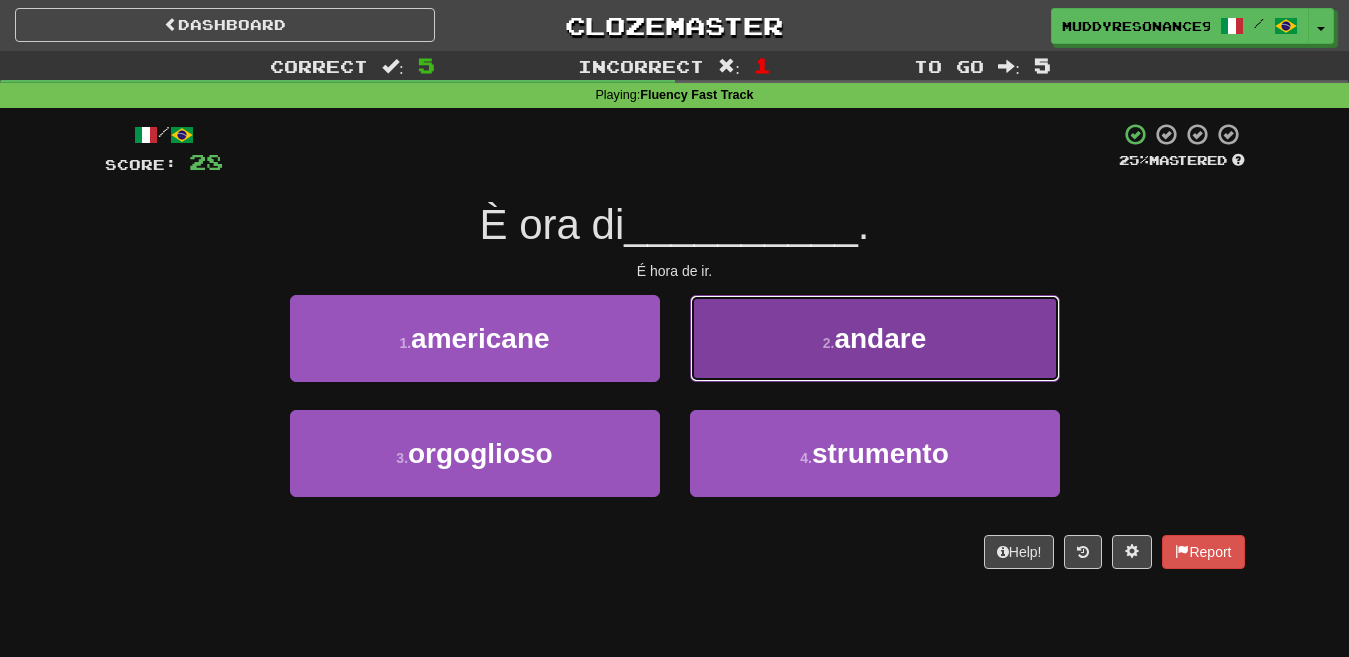 click on "2 .  andare" at bounding box center [875, 338] 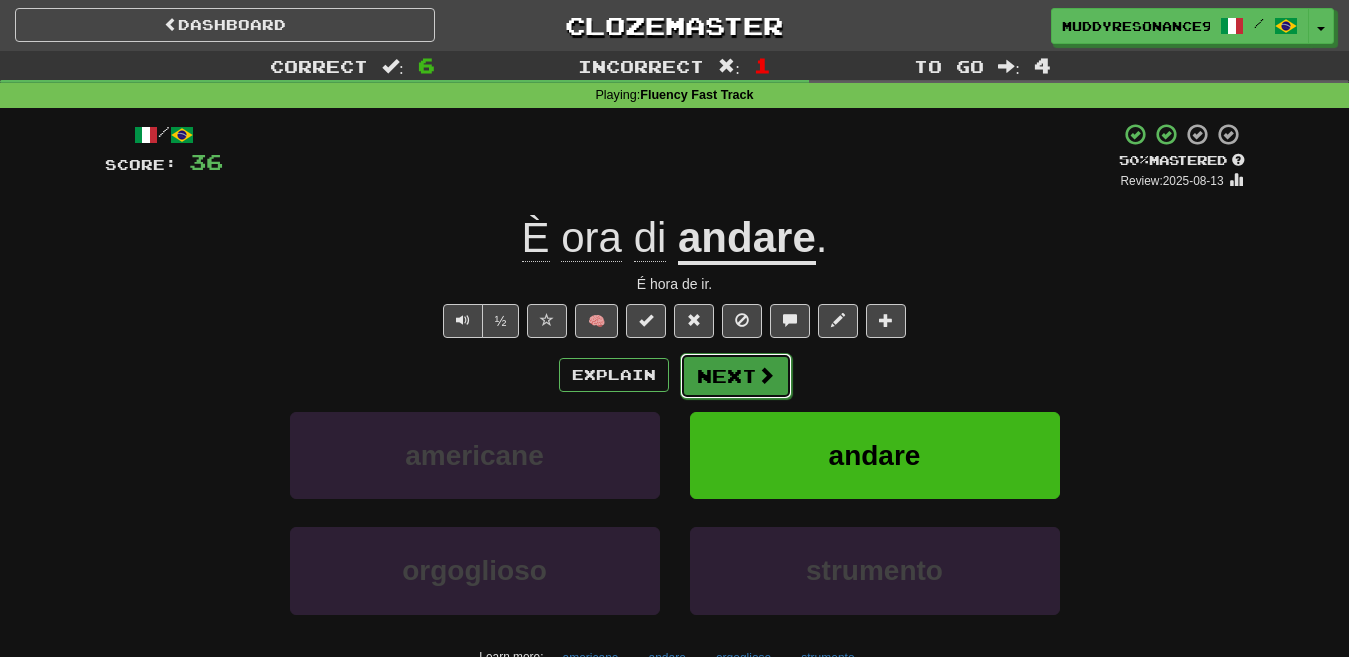 click on "Next" at bounding box center [736, 376] 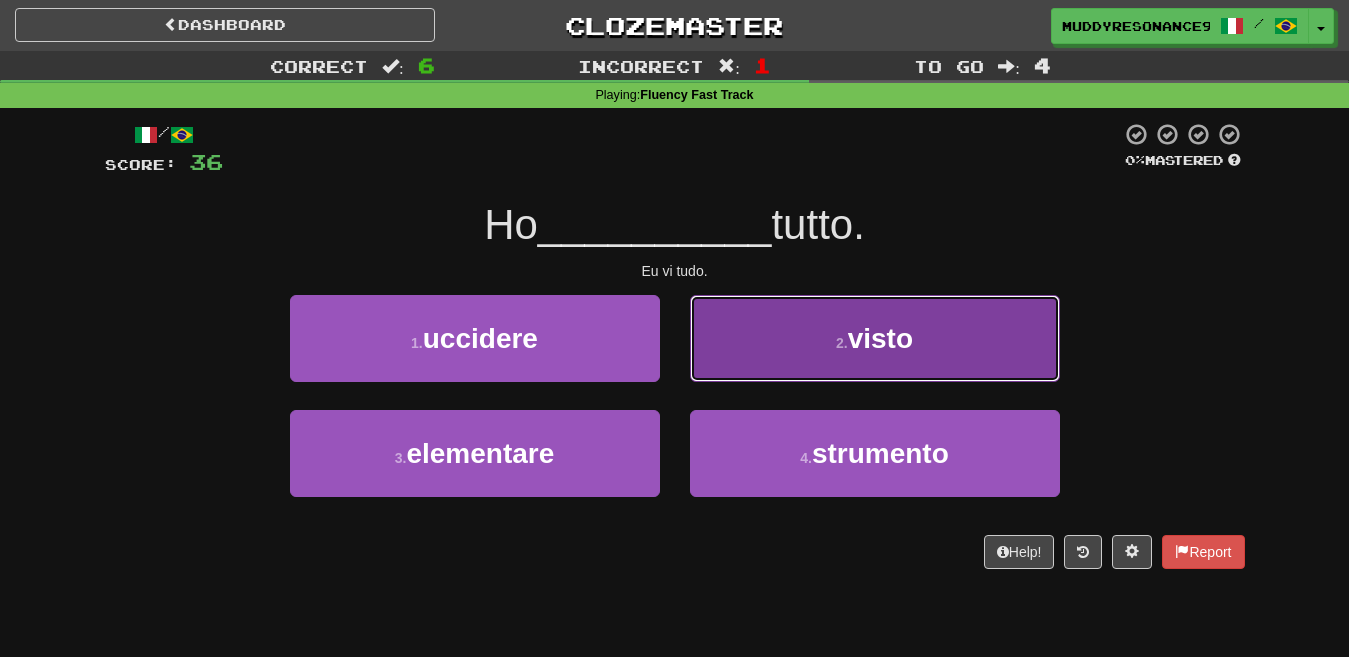 click on "2 .  visto" at bounding box center [875, 338] 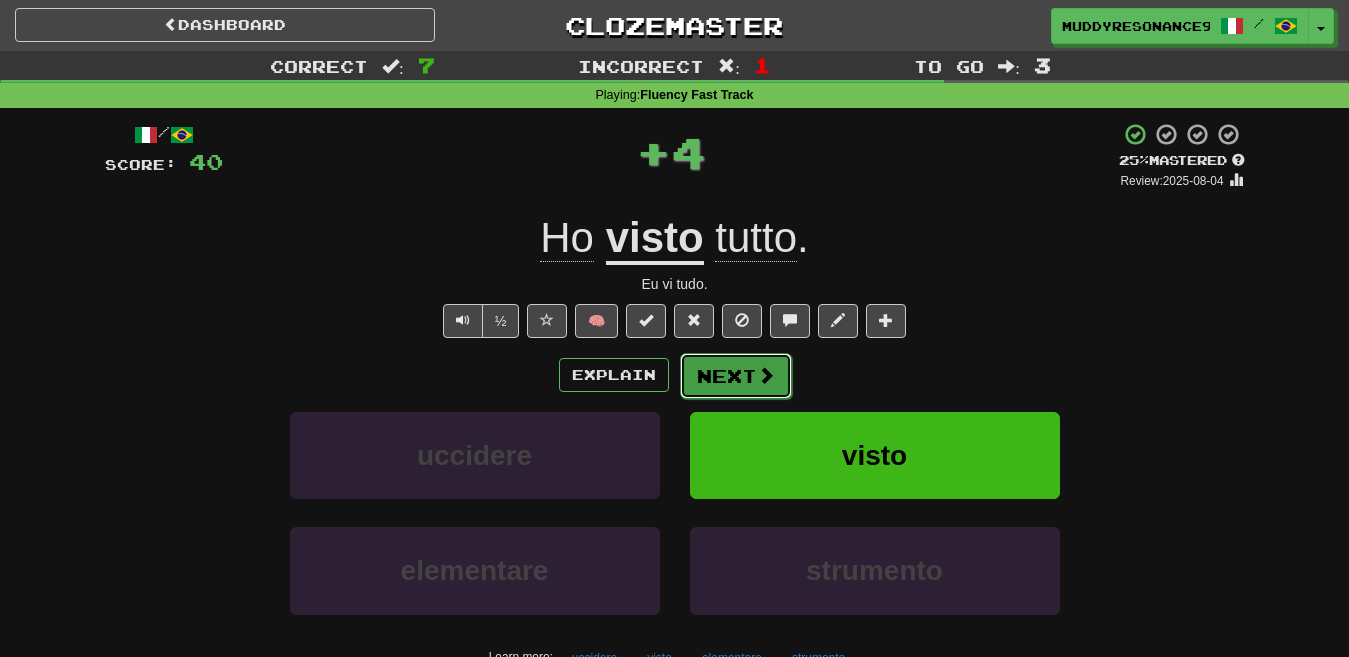 click at bounding box center (766, 375) 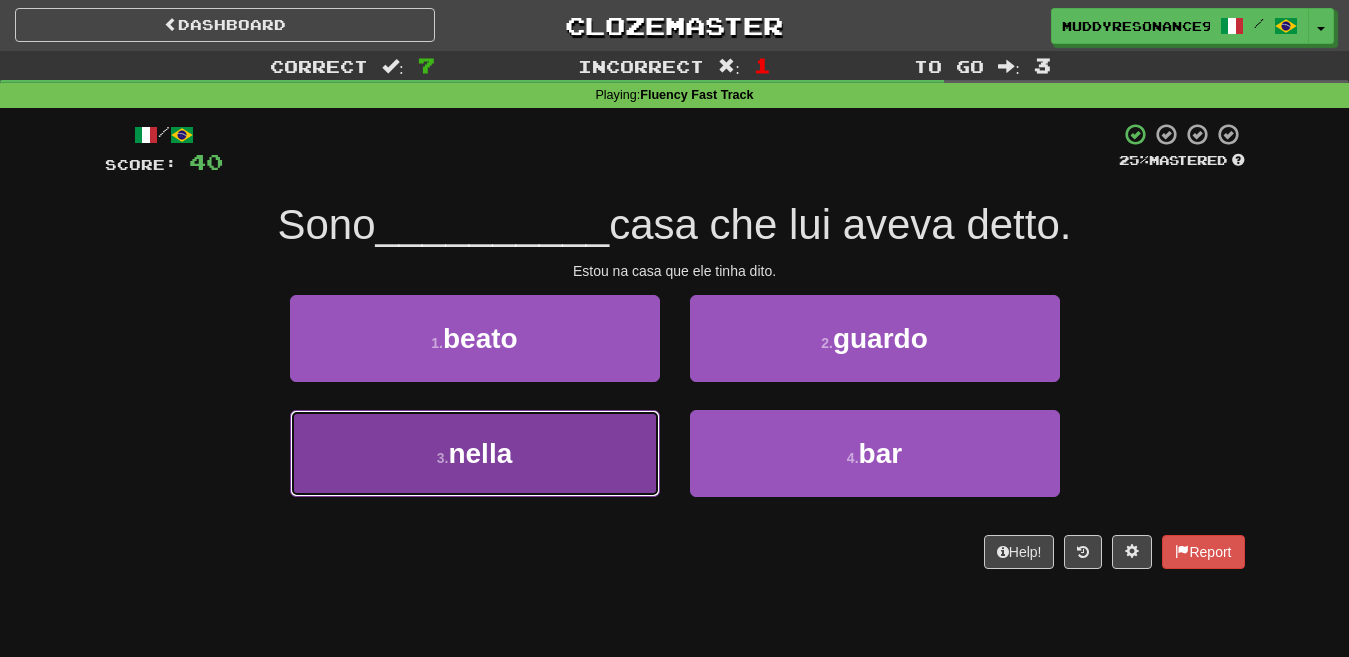 click on "3 .  nella" at bounding box center [475, 453] 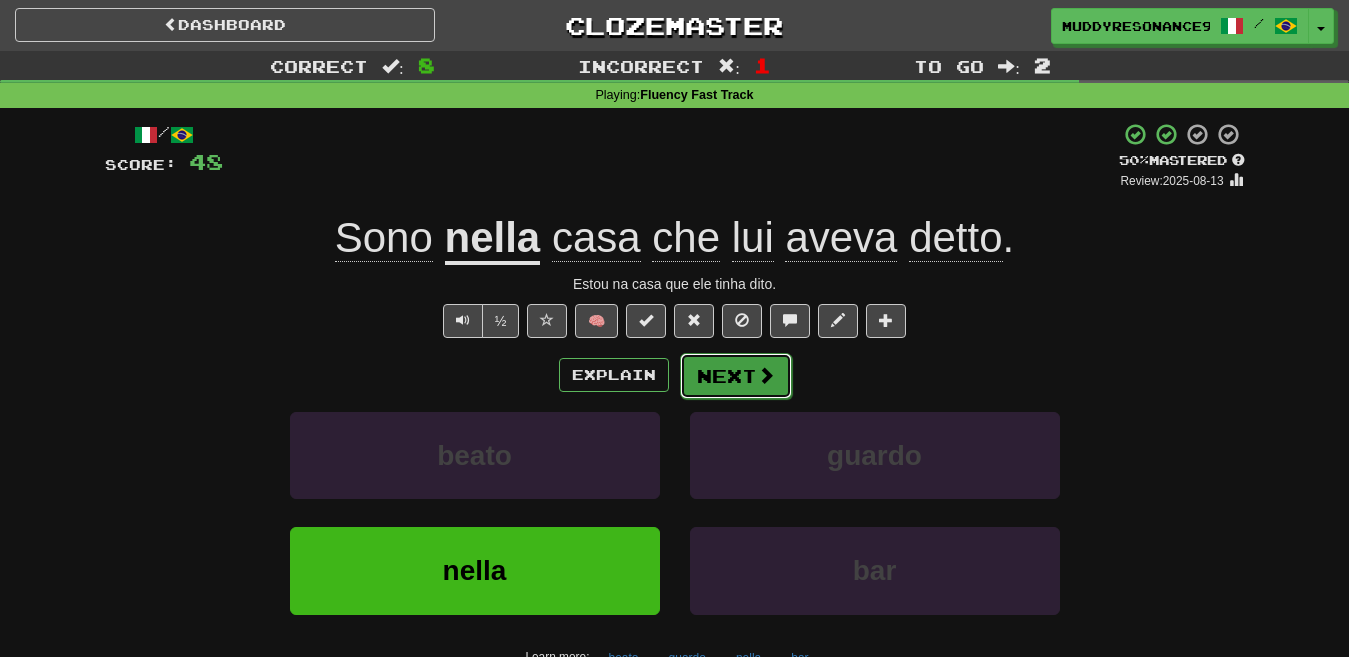 click on "Next" at bounding box center (736, 376) 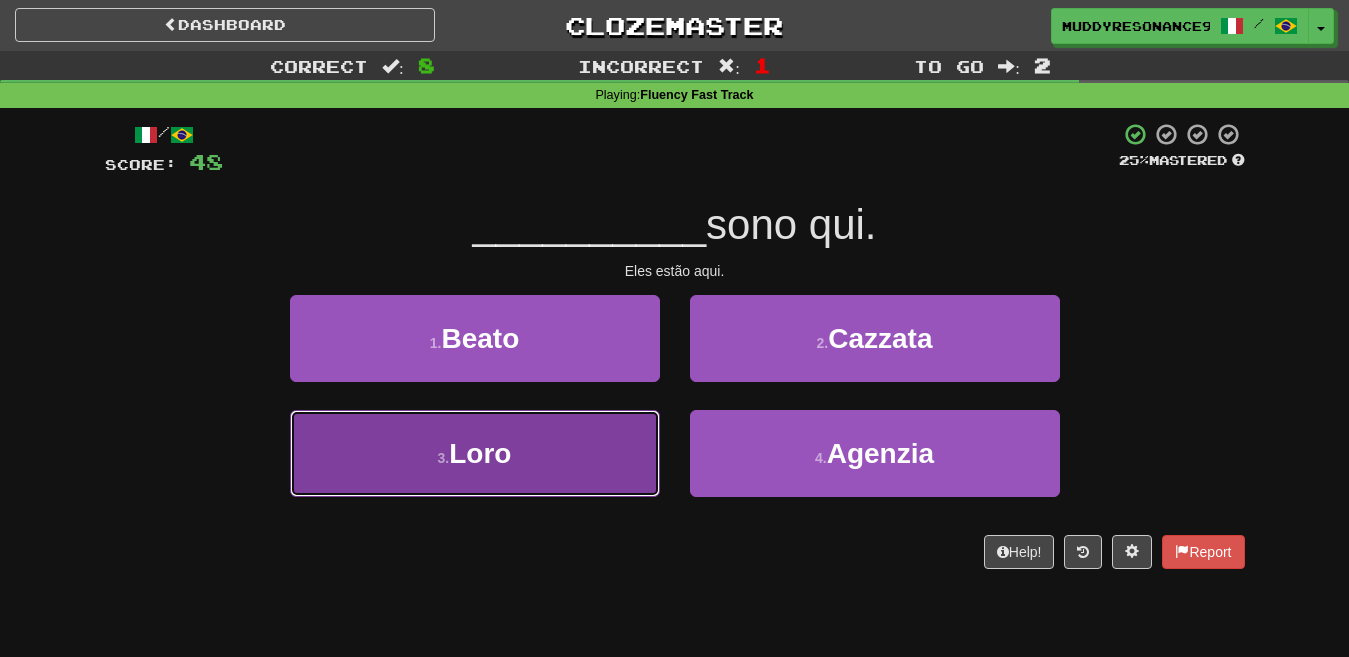click on "3 .  Loro" at bounding box center [475, 453] 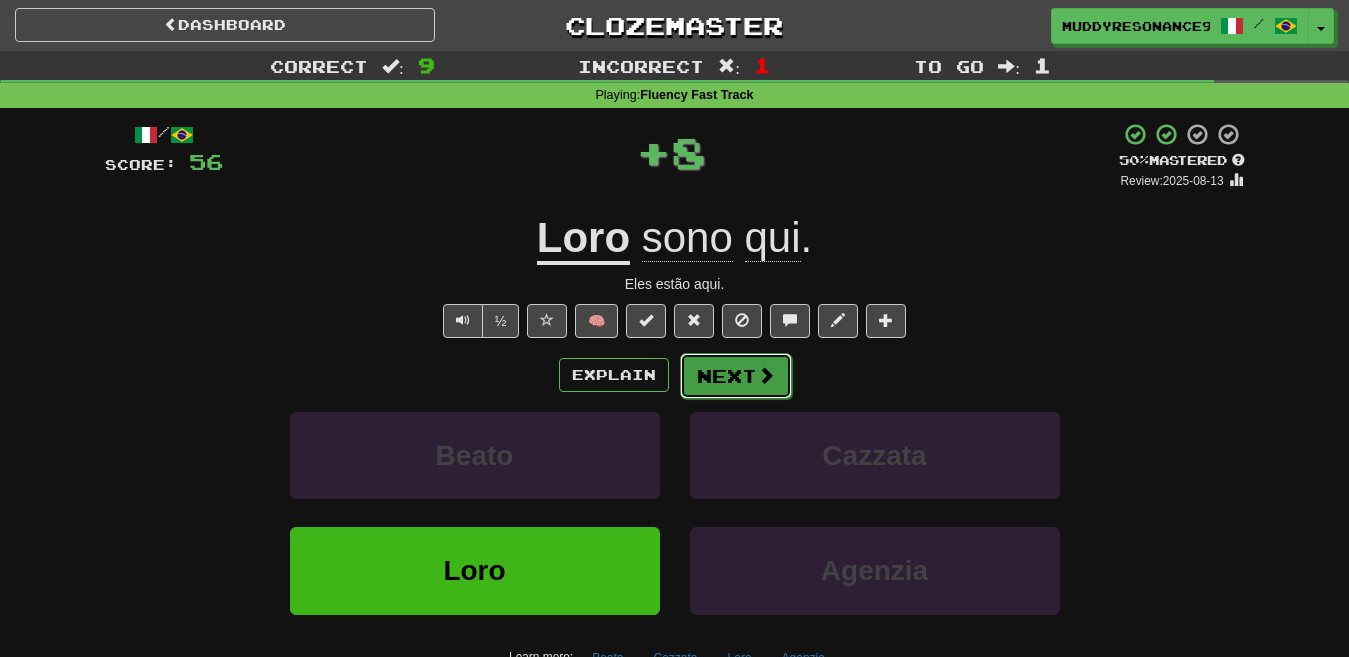 click on "Next" at bounding box center (736, 376) 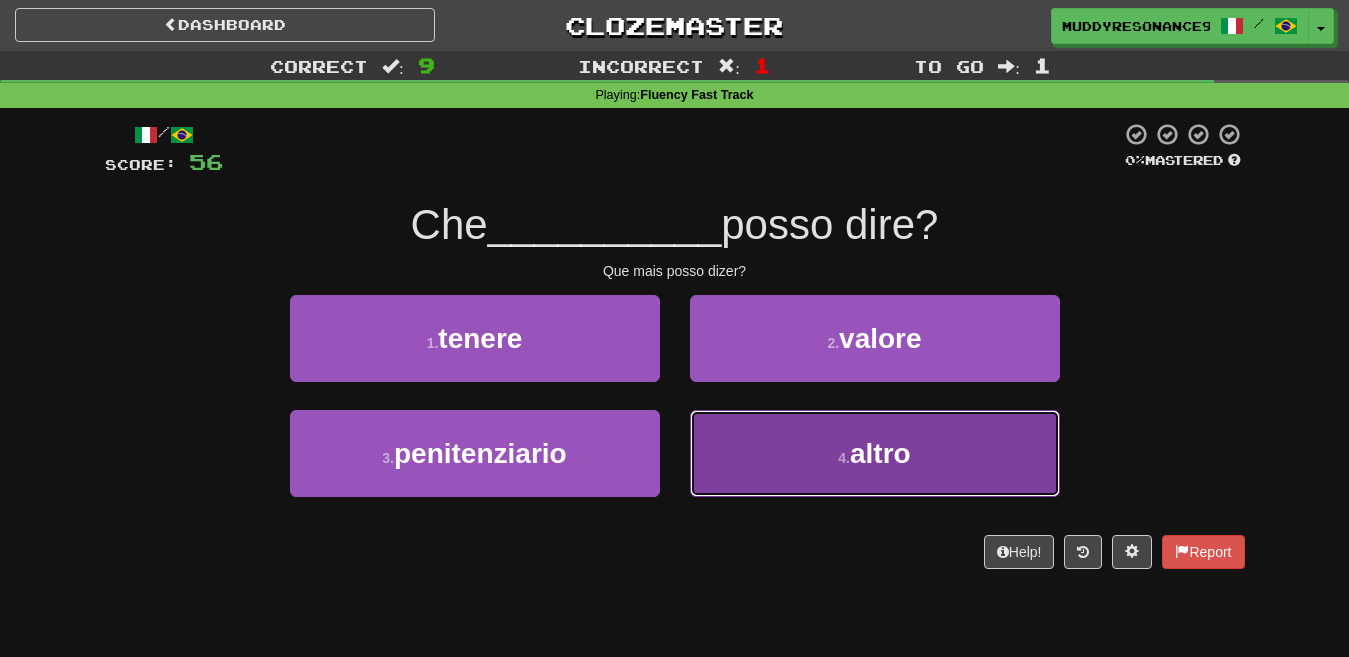 click on "4 . altro" at bounding box center [875, 453] 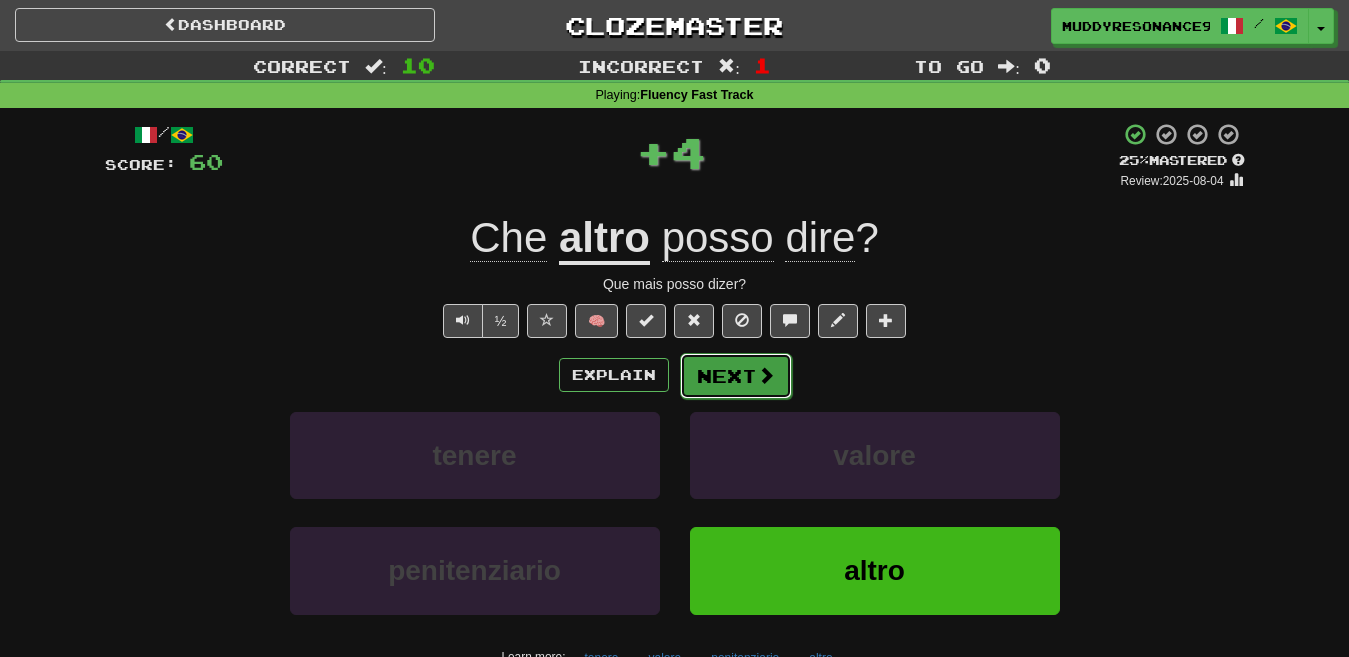 click at bounding box center (766, 375) 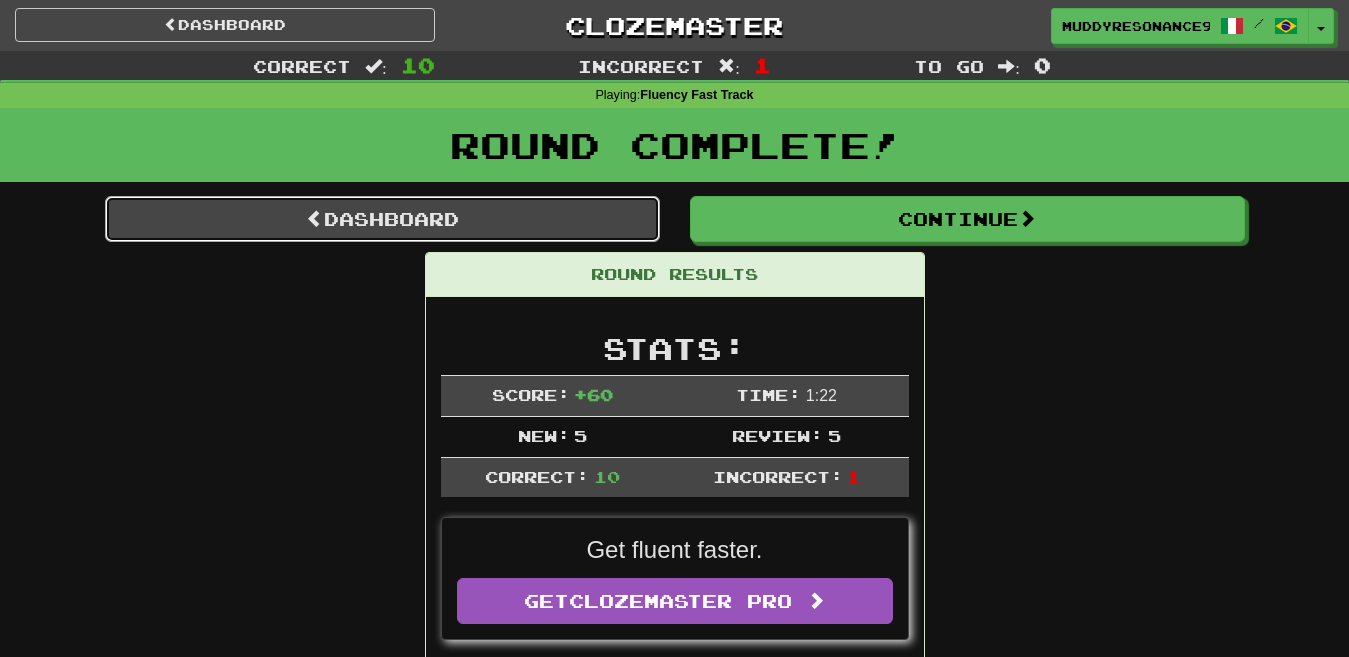 click on "Dashboard" at bounding box center (382, 219) 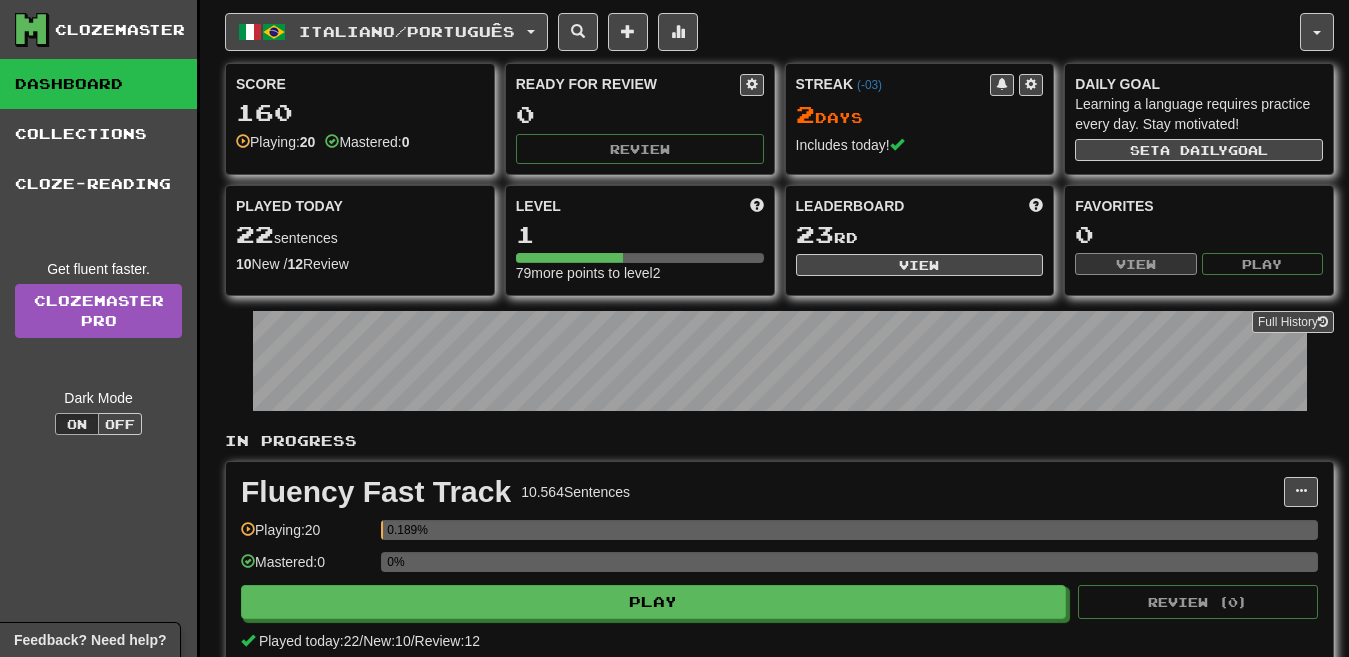 scroll, scrollTop: 0, scrollLeft: 0, axis: both 